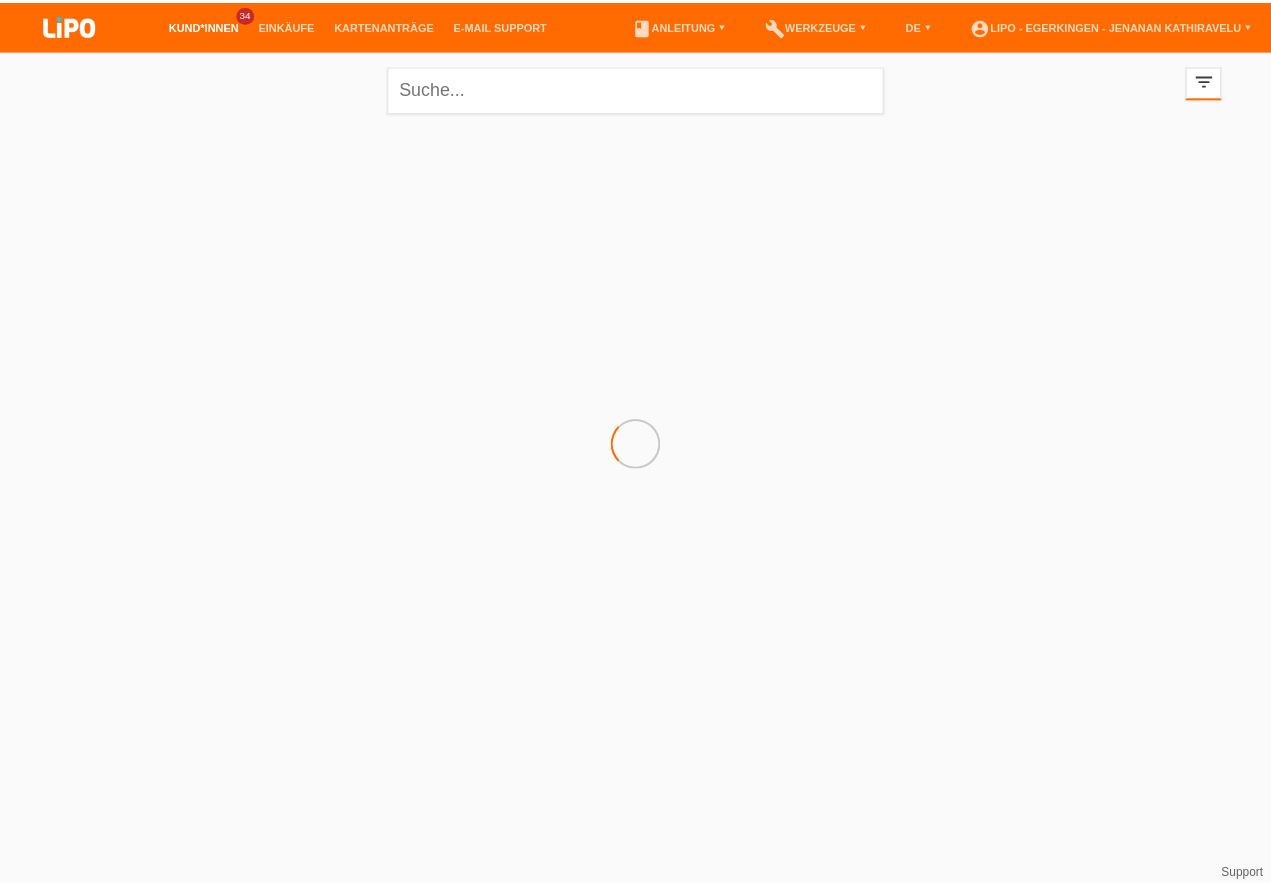 scroll, scrollTop: 0, scrollLeft: 0, axis: both 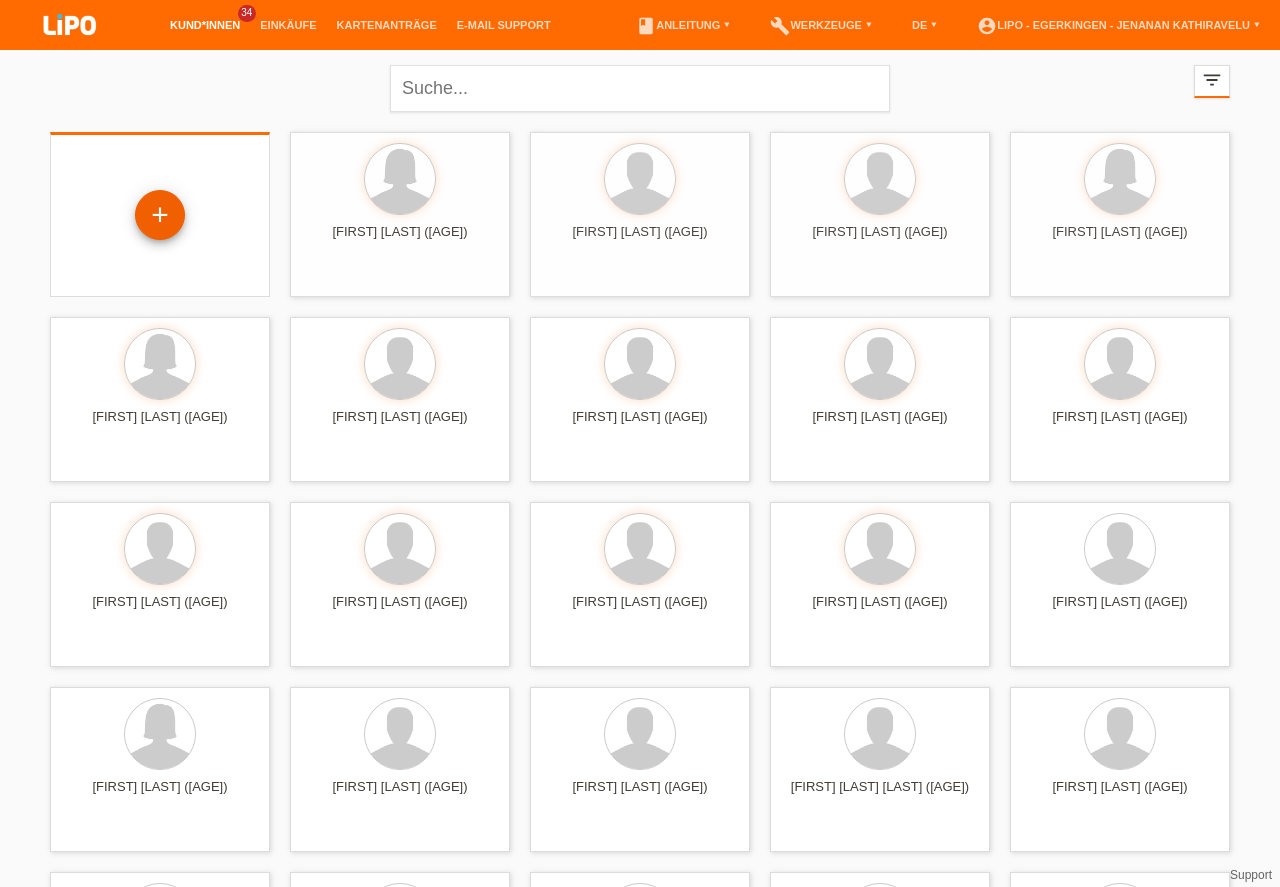click on "+" at bounding box center [160, 215] 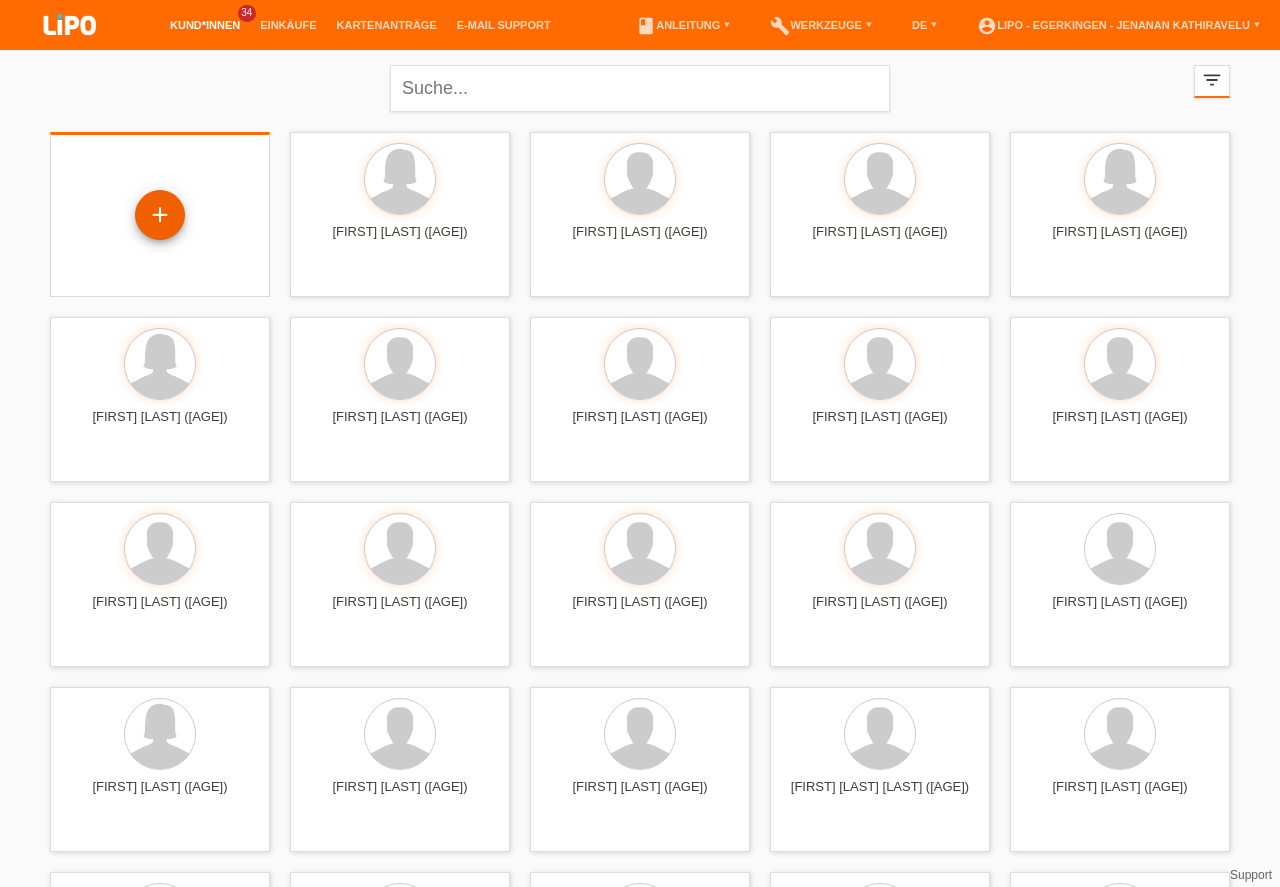 click on "+" at bounding box center (160, 215) 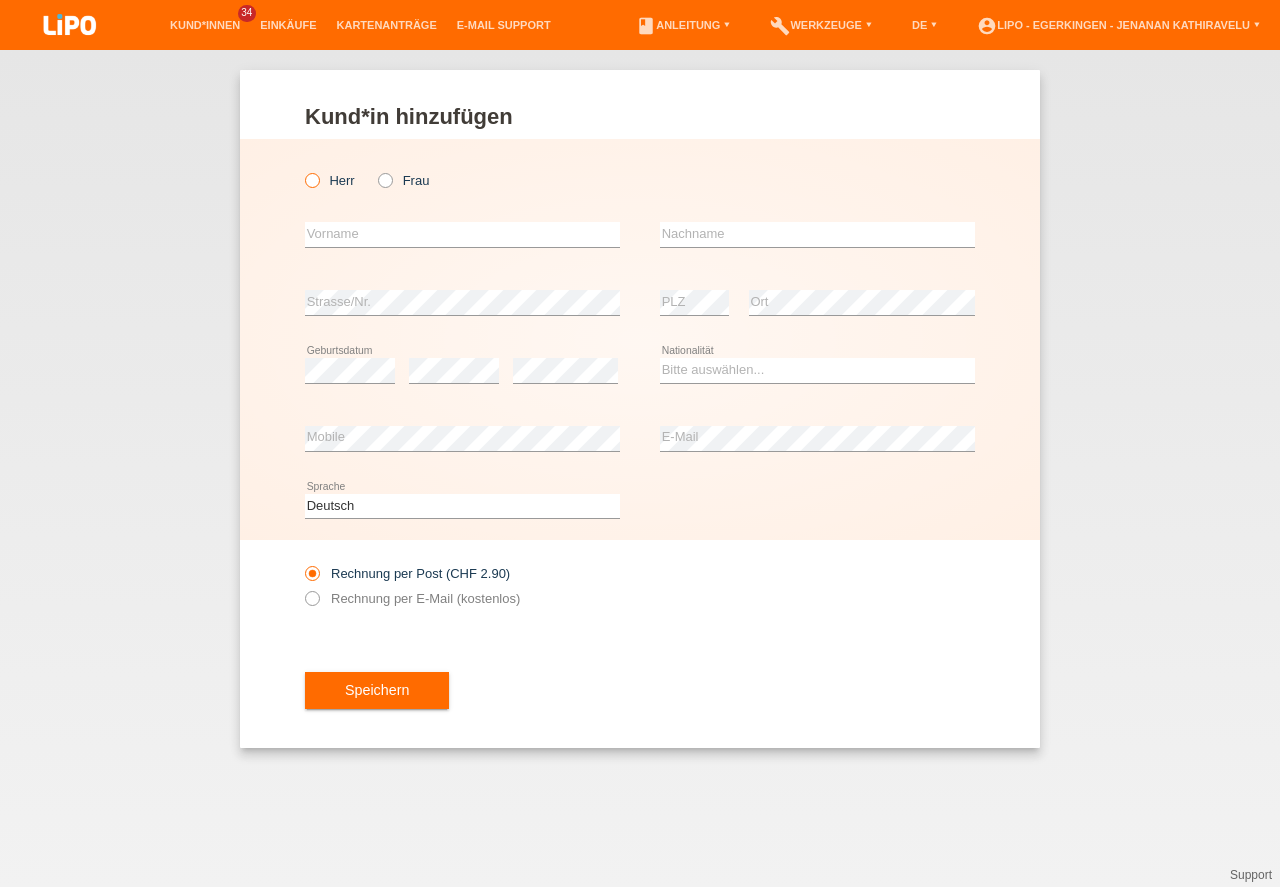 click on "Herr" at bounding box center [330, 180] 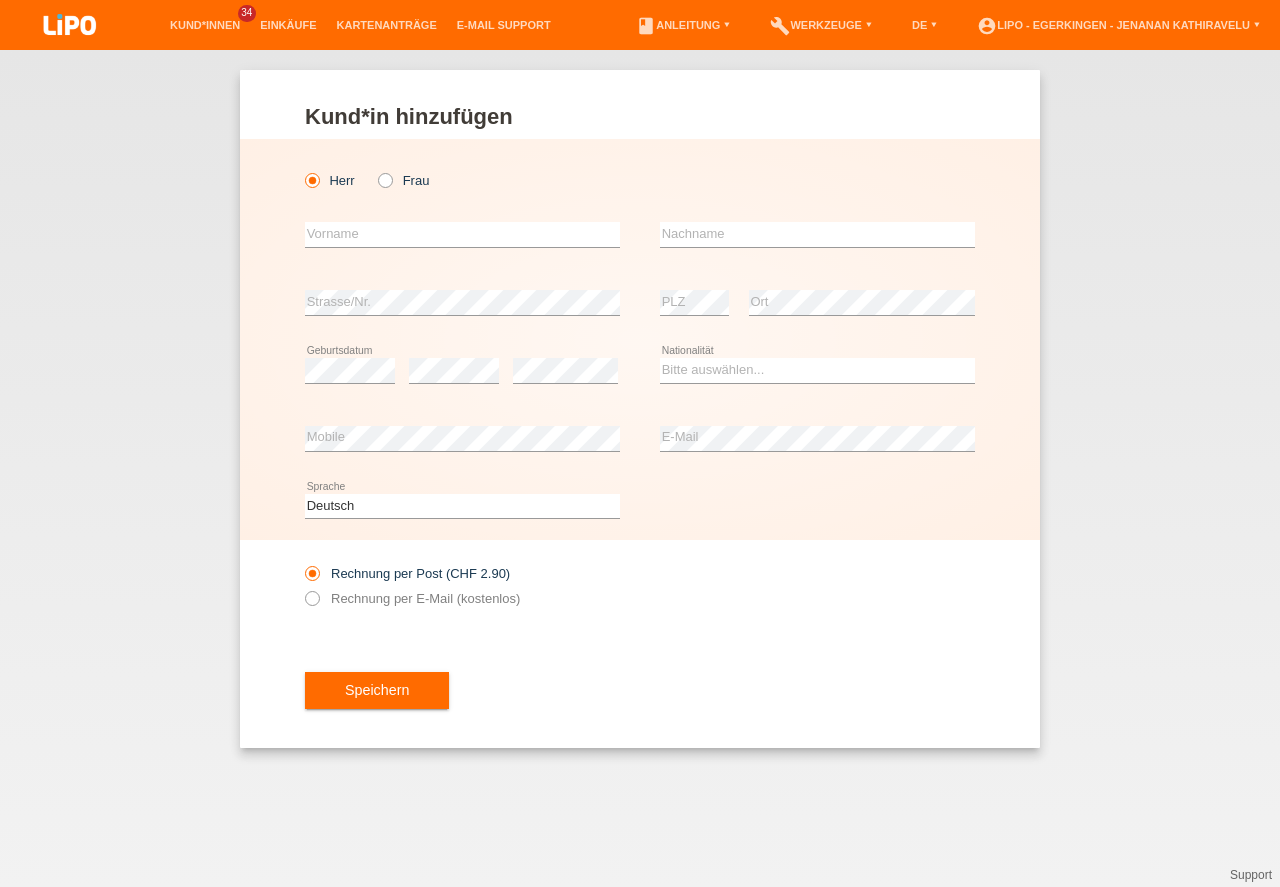 click on "Herr" at bounding box center (330, 180) 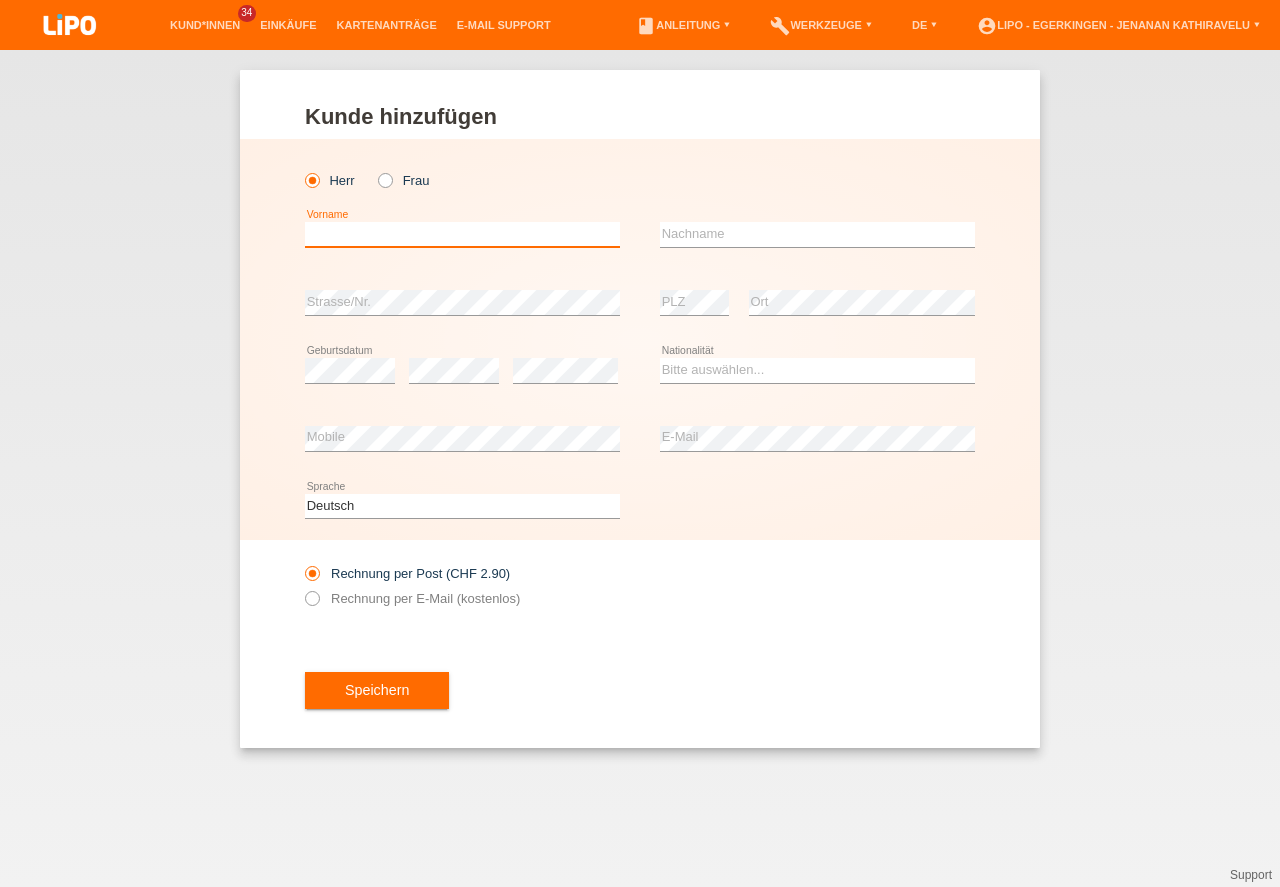 click at bounding box center (462, 234) 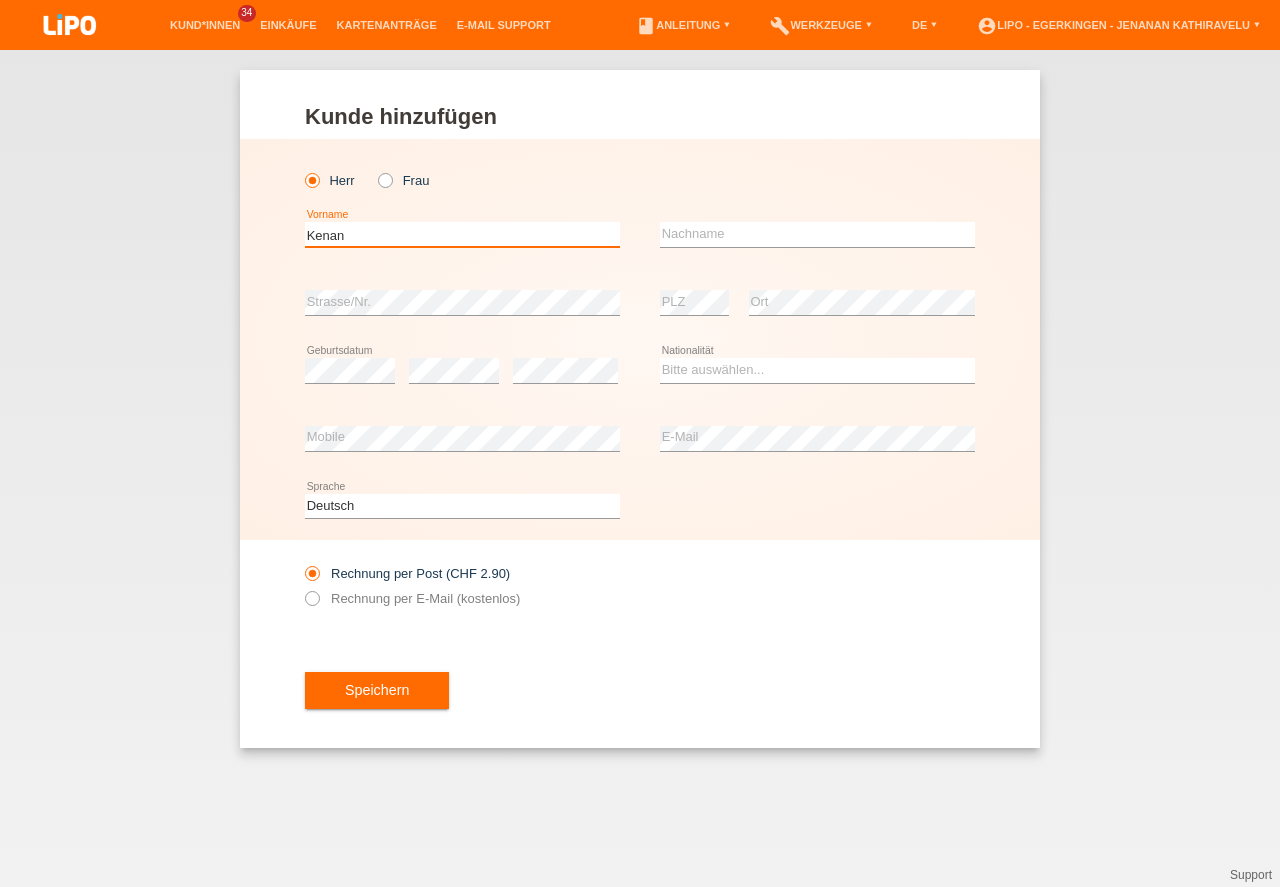 type on "Kenan" 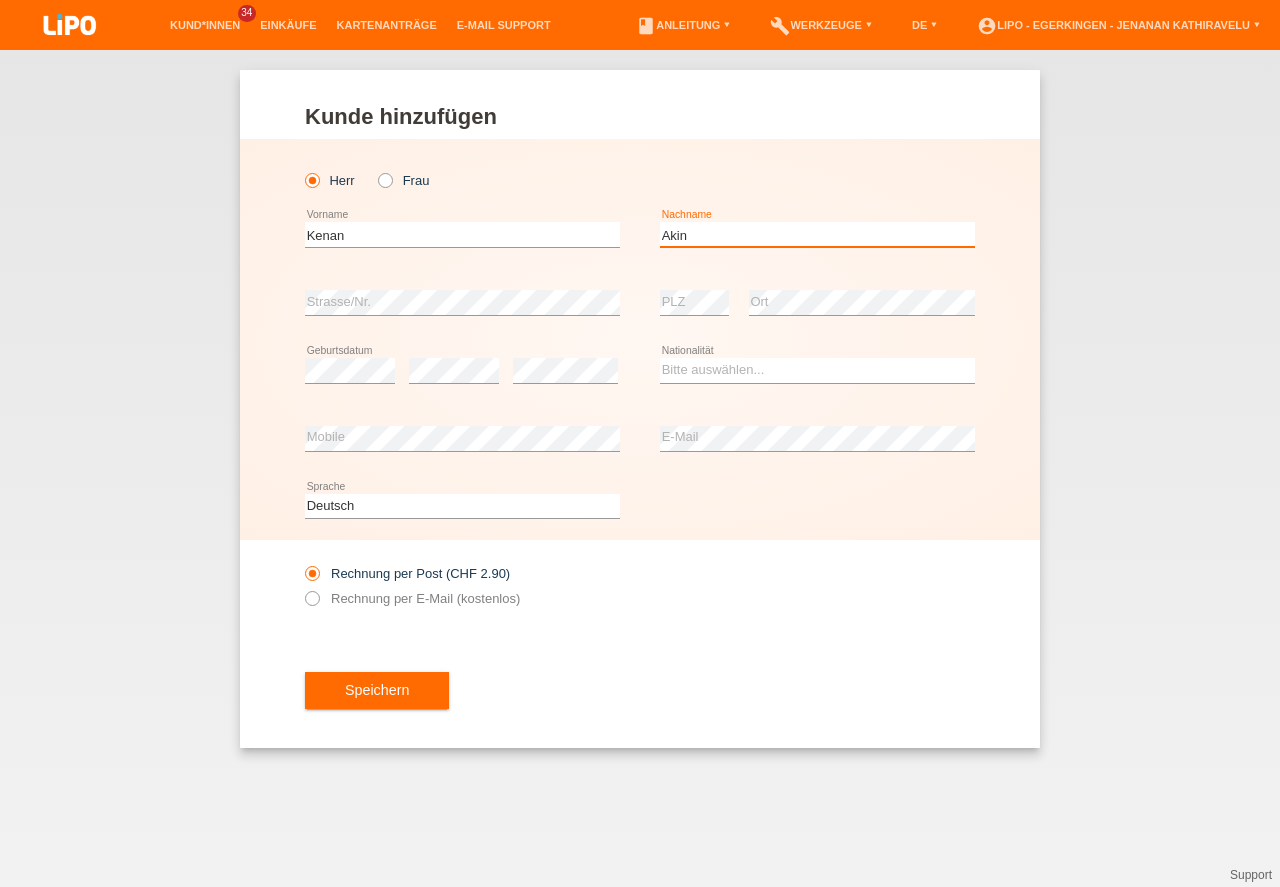 type on "Akin" 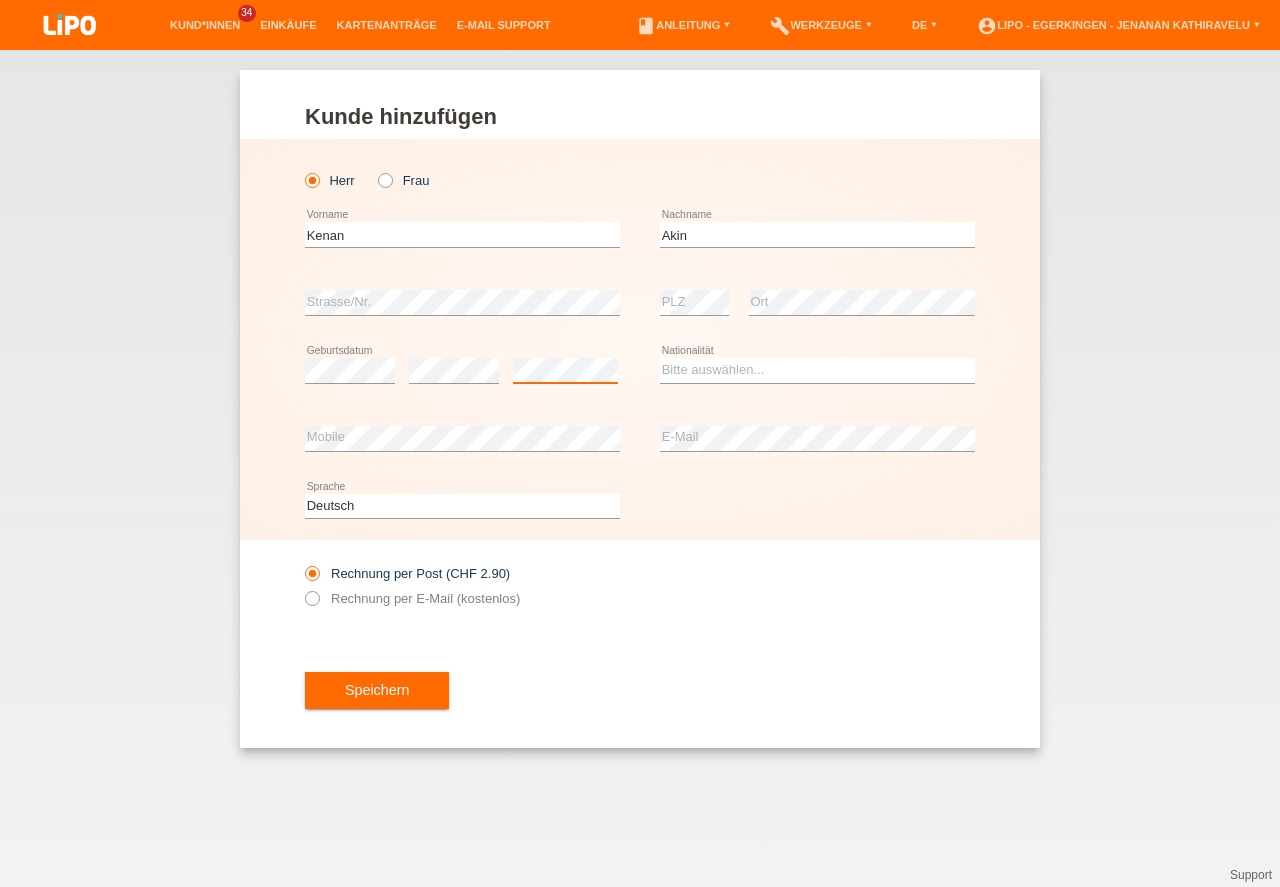 scroll, scrollTop: 0, scrollLeft: 0, axis: both 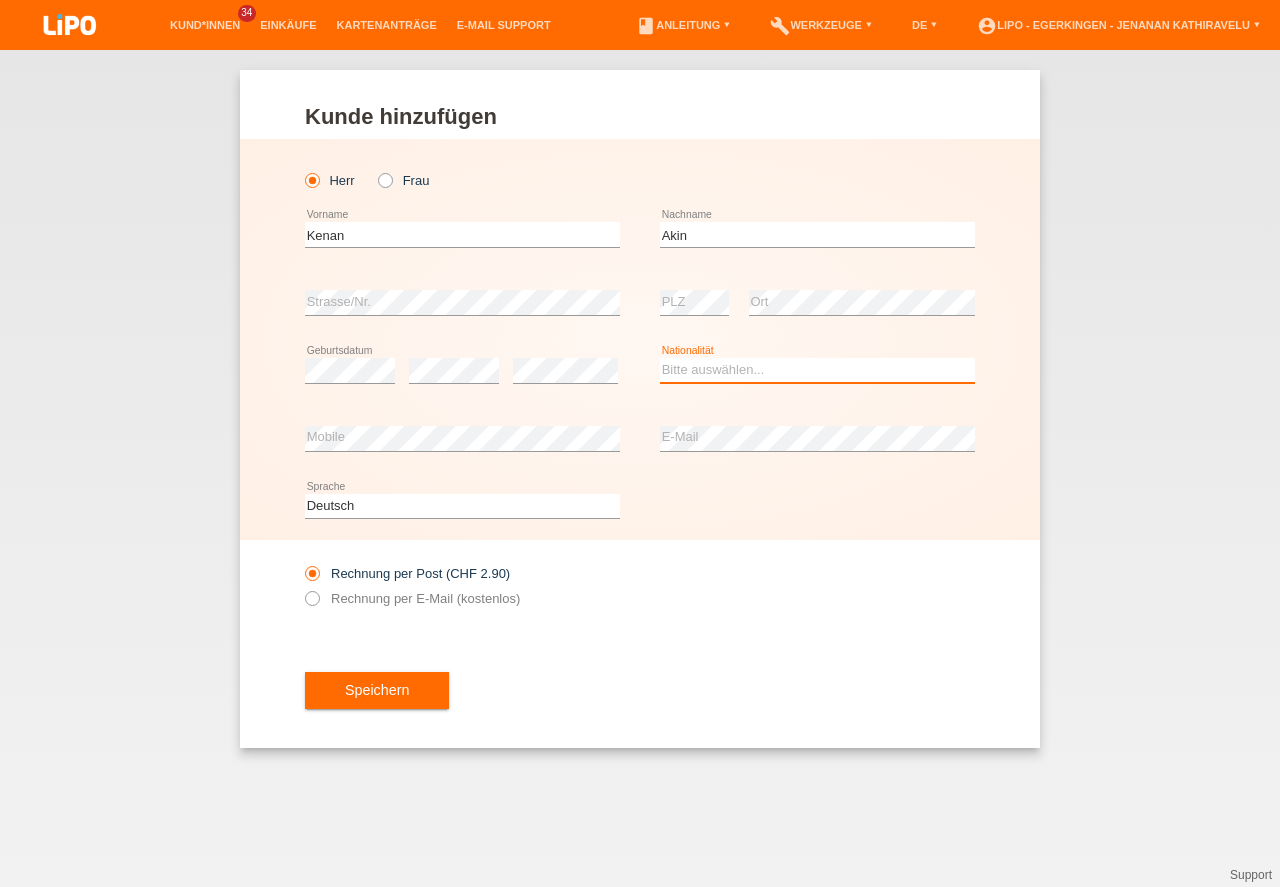 click on "Bitte auswählen...
Schweiz
Deutschland
Liechtenstein
Österreich
------------
Afghanistan
Ägypten
Åland
Albanien
Algerien" at bounding box center (817, 370) 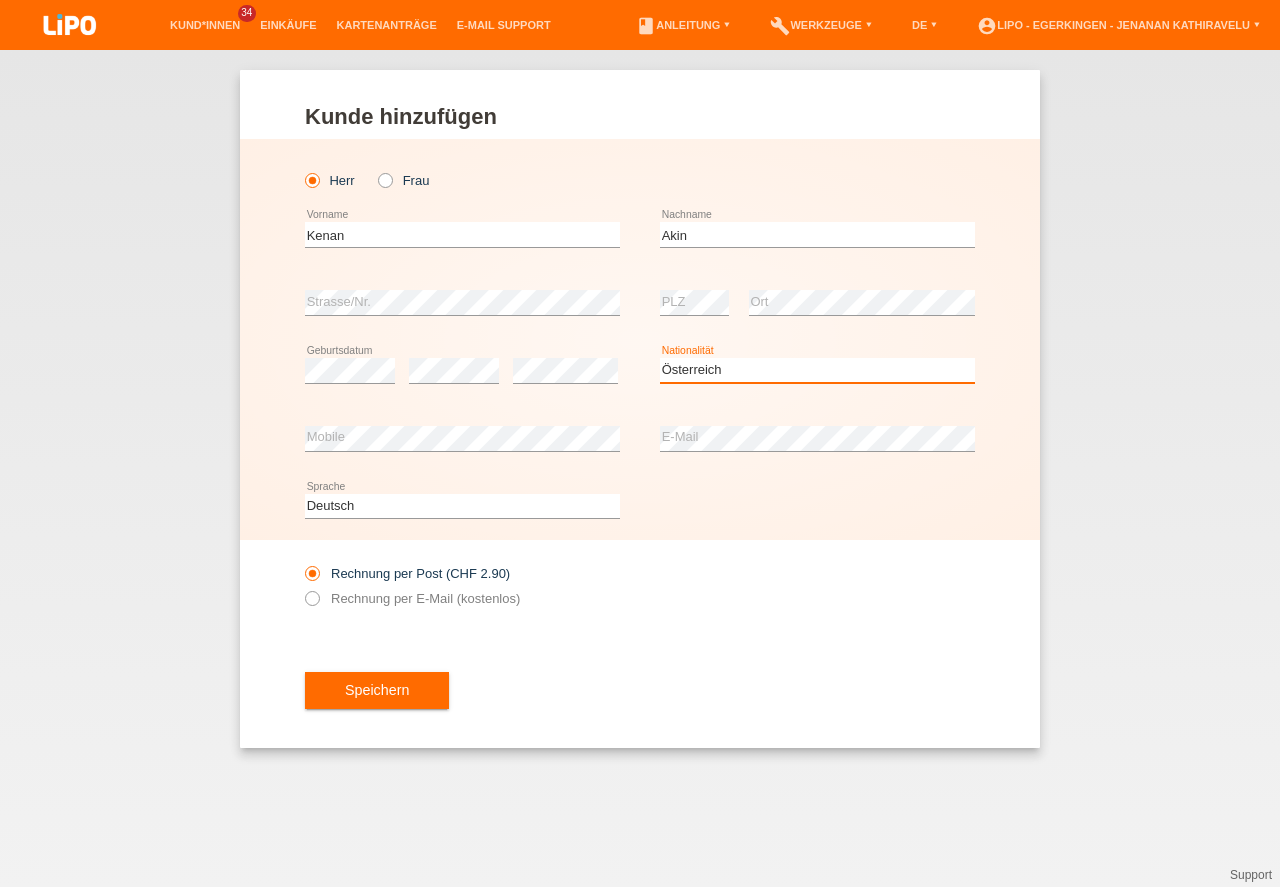 click on "Österreich" at bounding box center [0, 0] 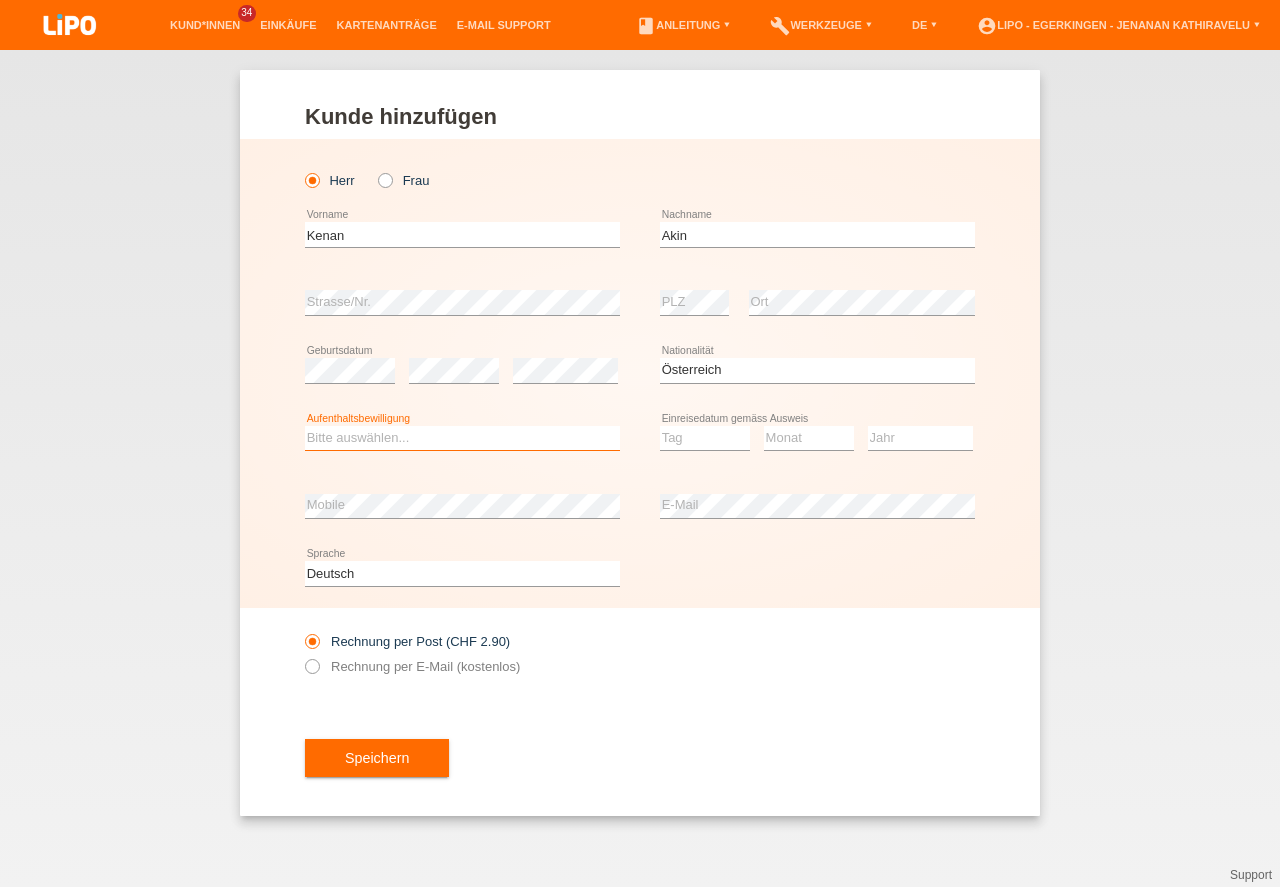 click on "Bitte auswählen...
C
B
B - Flüchtlingsstatus
Andere" at bounding box center [462, 438] 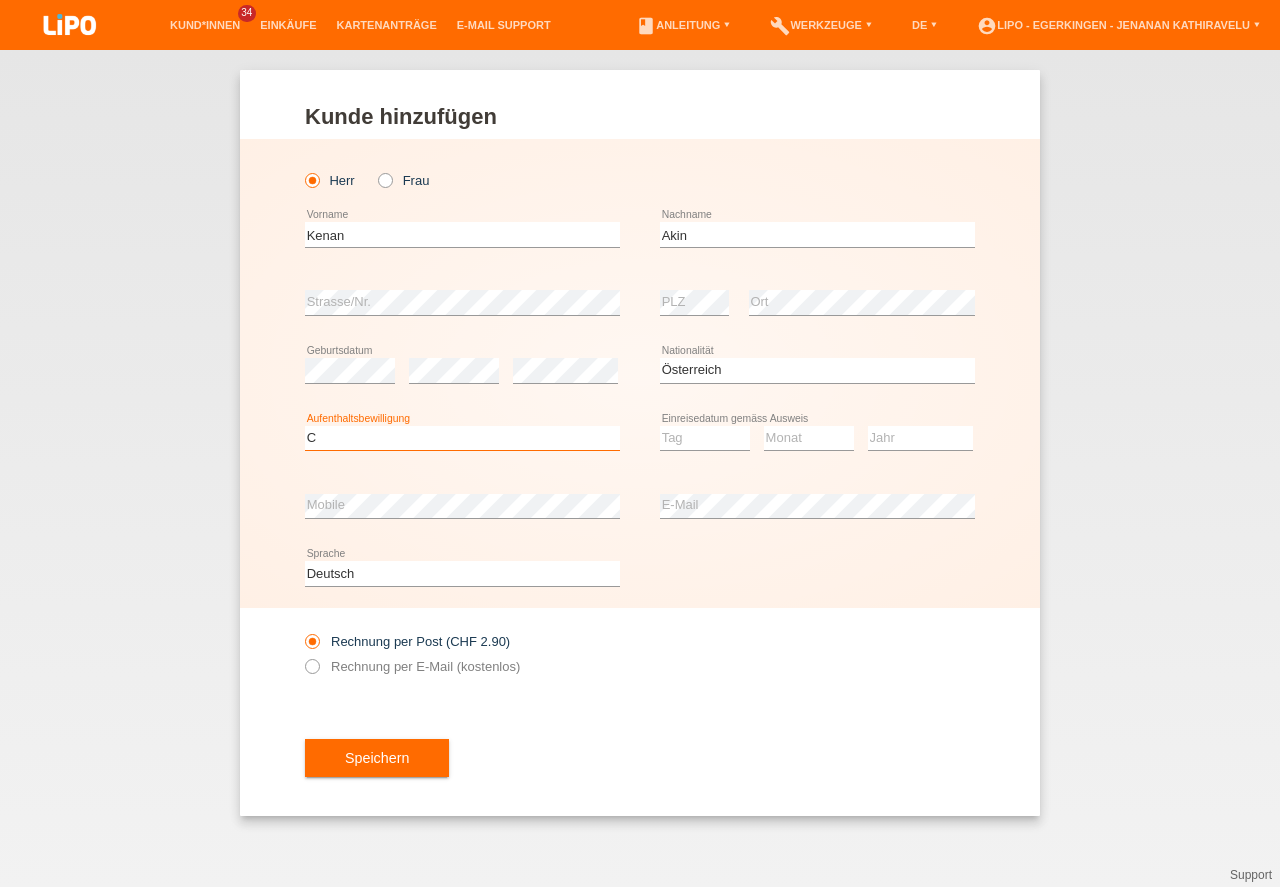 click on "C" at bounding box center (0, 0) 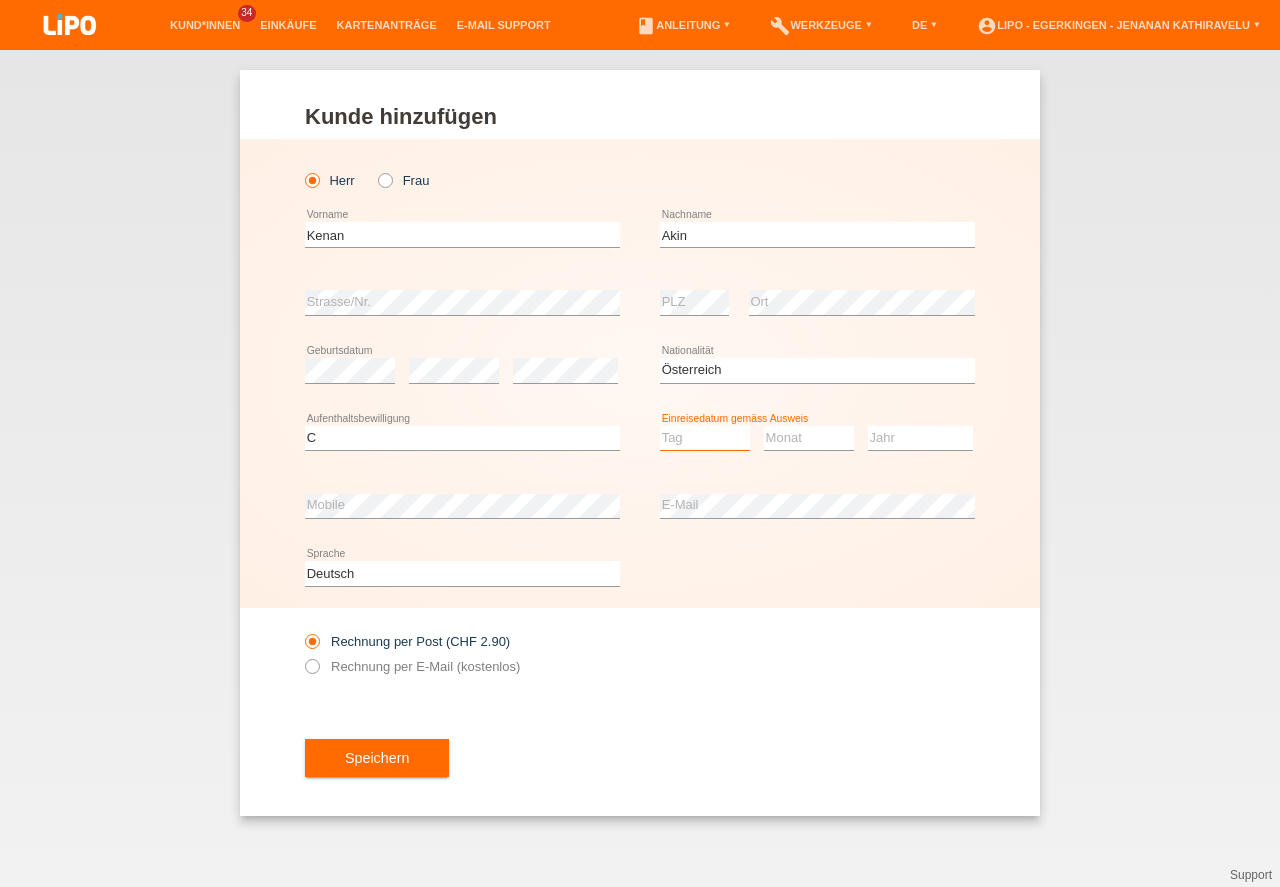 click on "Tag
01
02
03
04
05
06
07
08
09
10 11" at bounding box center [705, 438] 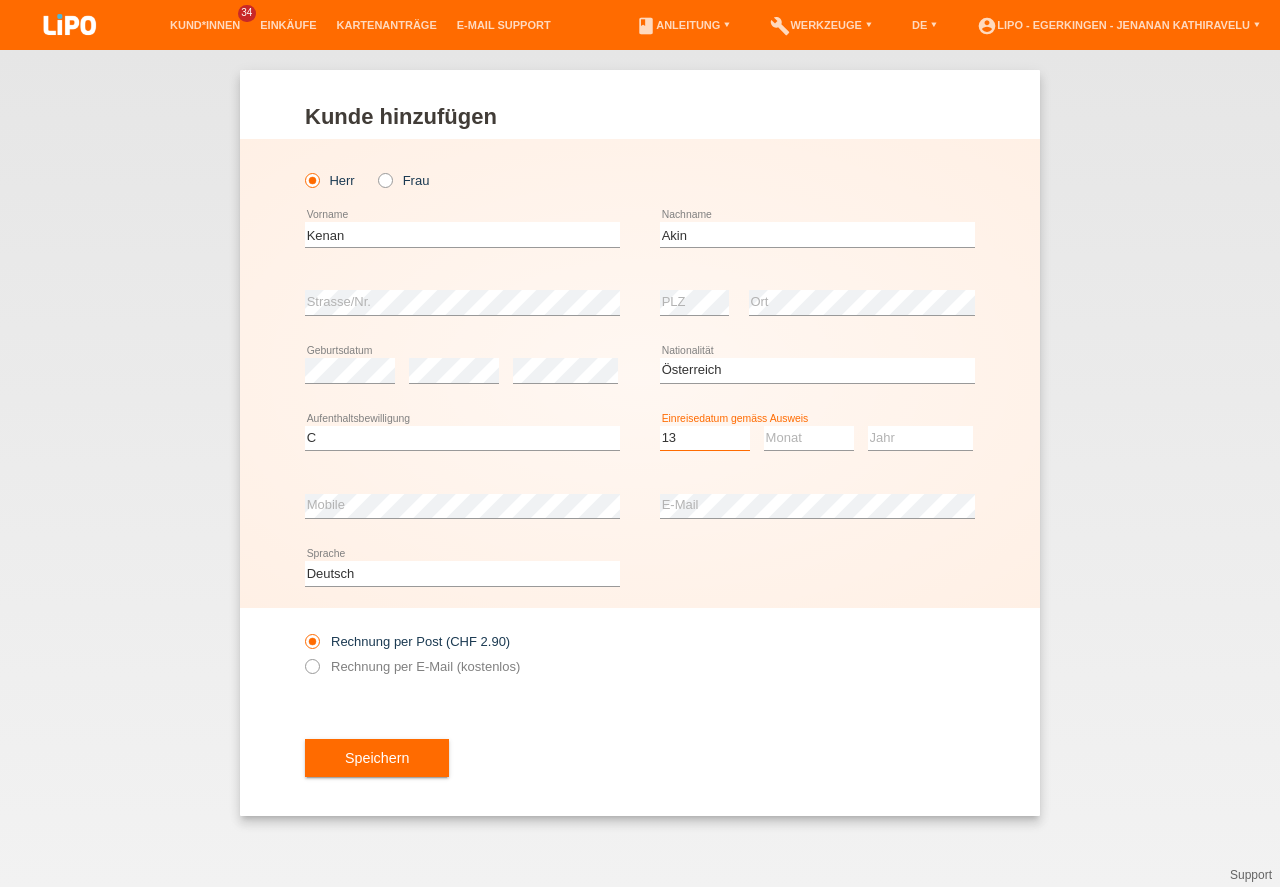 click on "13" at bounding box center [0, 0] 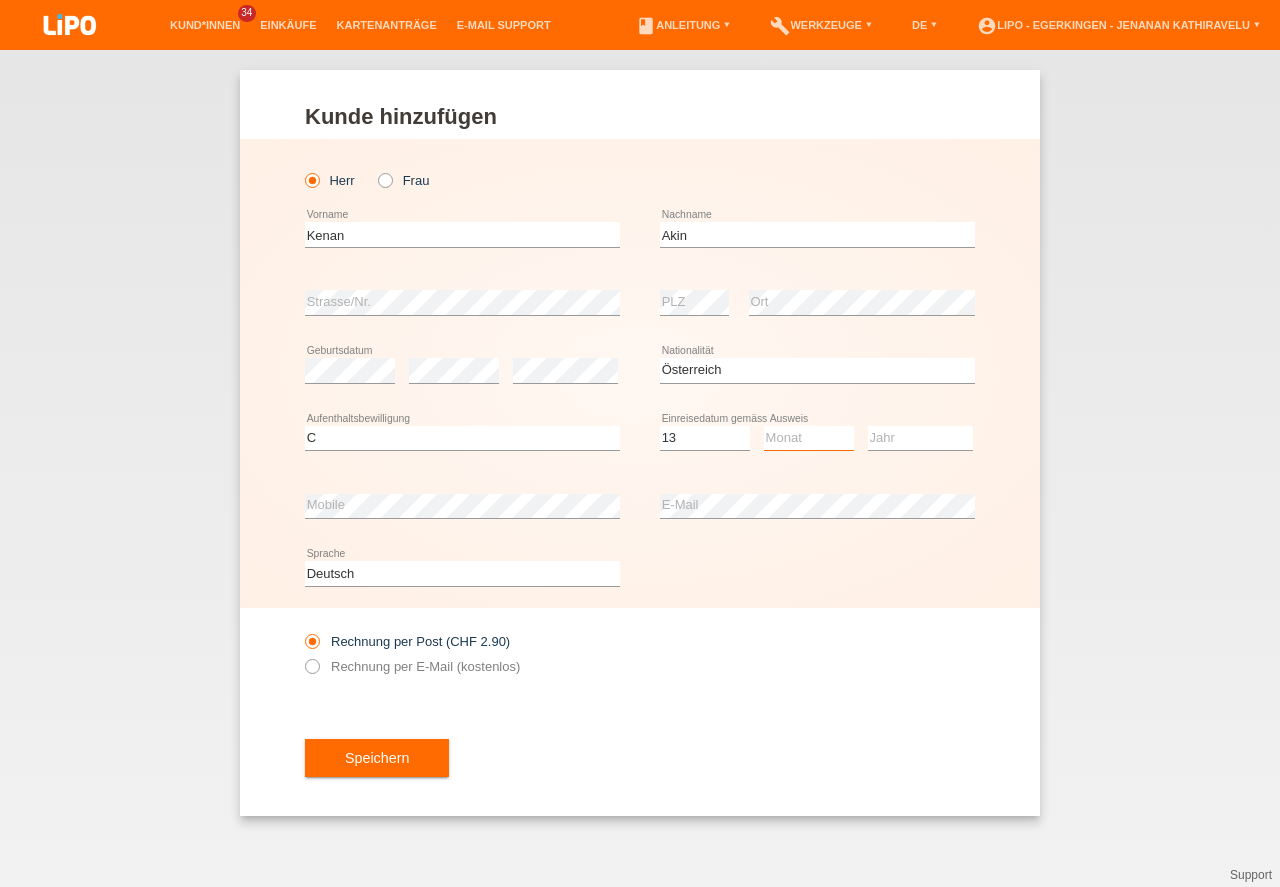 click on "Monat
01
02
03
04
05
06
07
08
09
10 11" at bounding box center (809, 438) 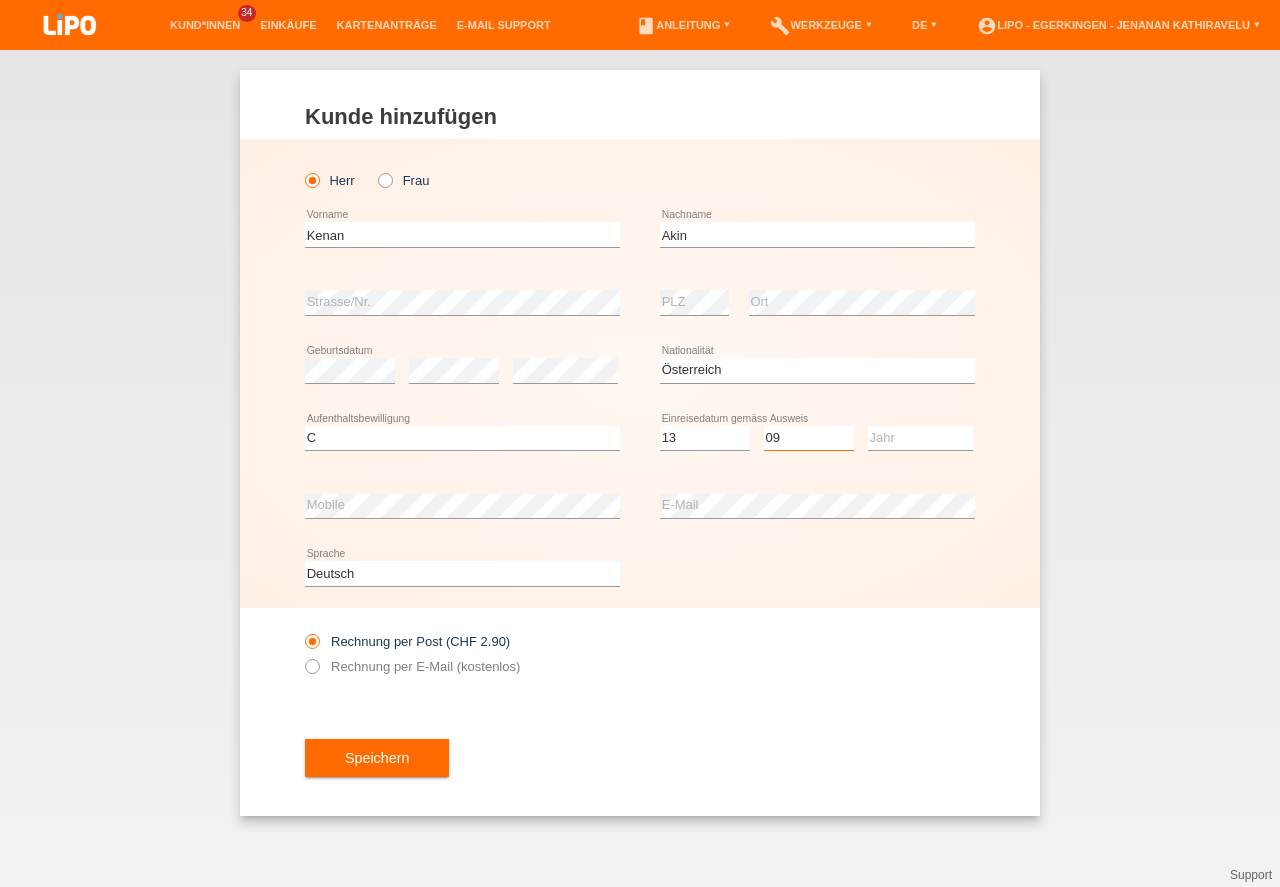 click on "09" at bounding box center [0, 0] 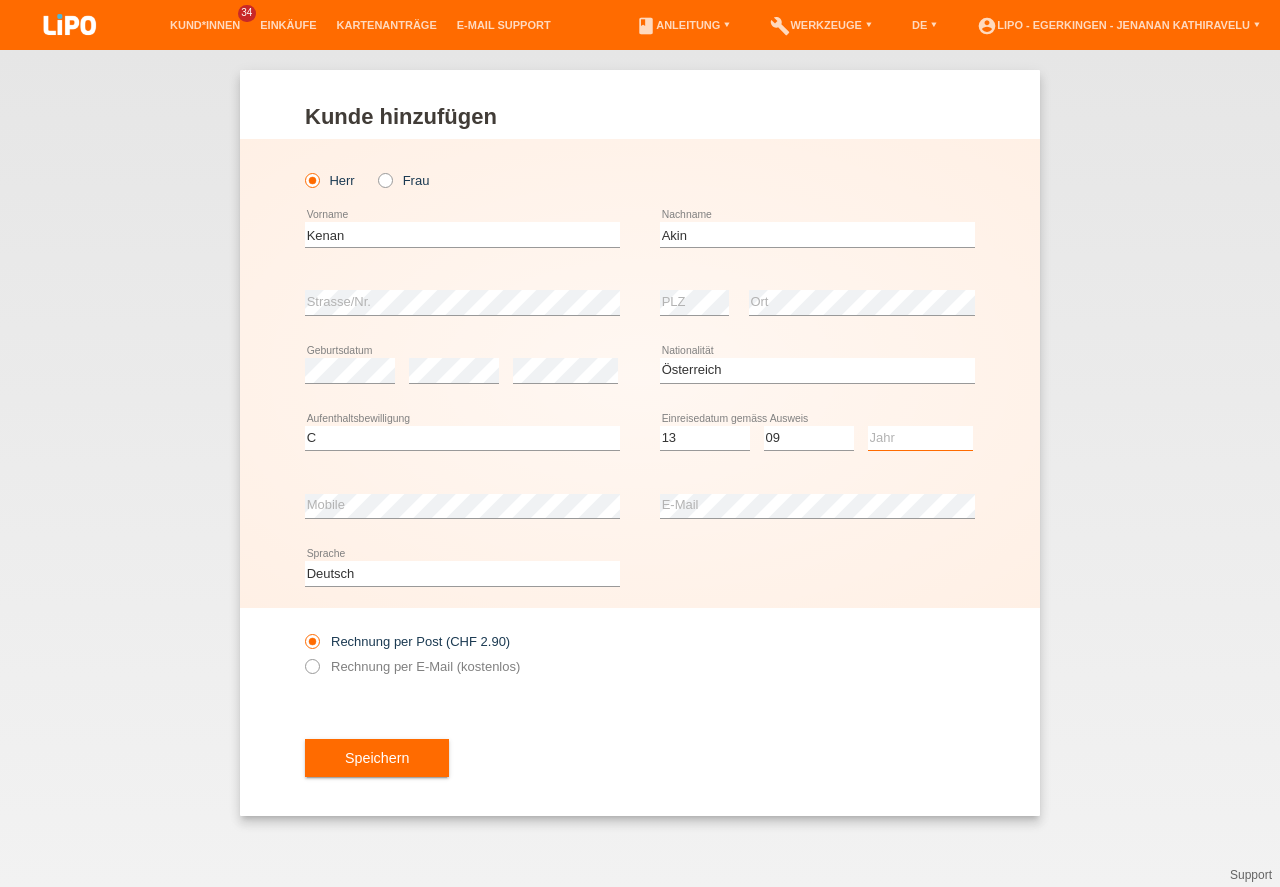 click on "Jahr
2025
2024
2023
2022
2021
2020
2019
2018
2017 2016 2015 2014 2013 2012 2011 2010 2009 2008 2007 2006 2005 2004 2003 2002 2001" at bounding box center [920, 438] 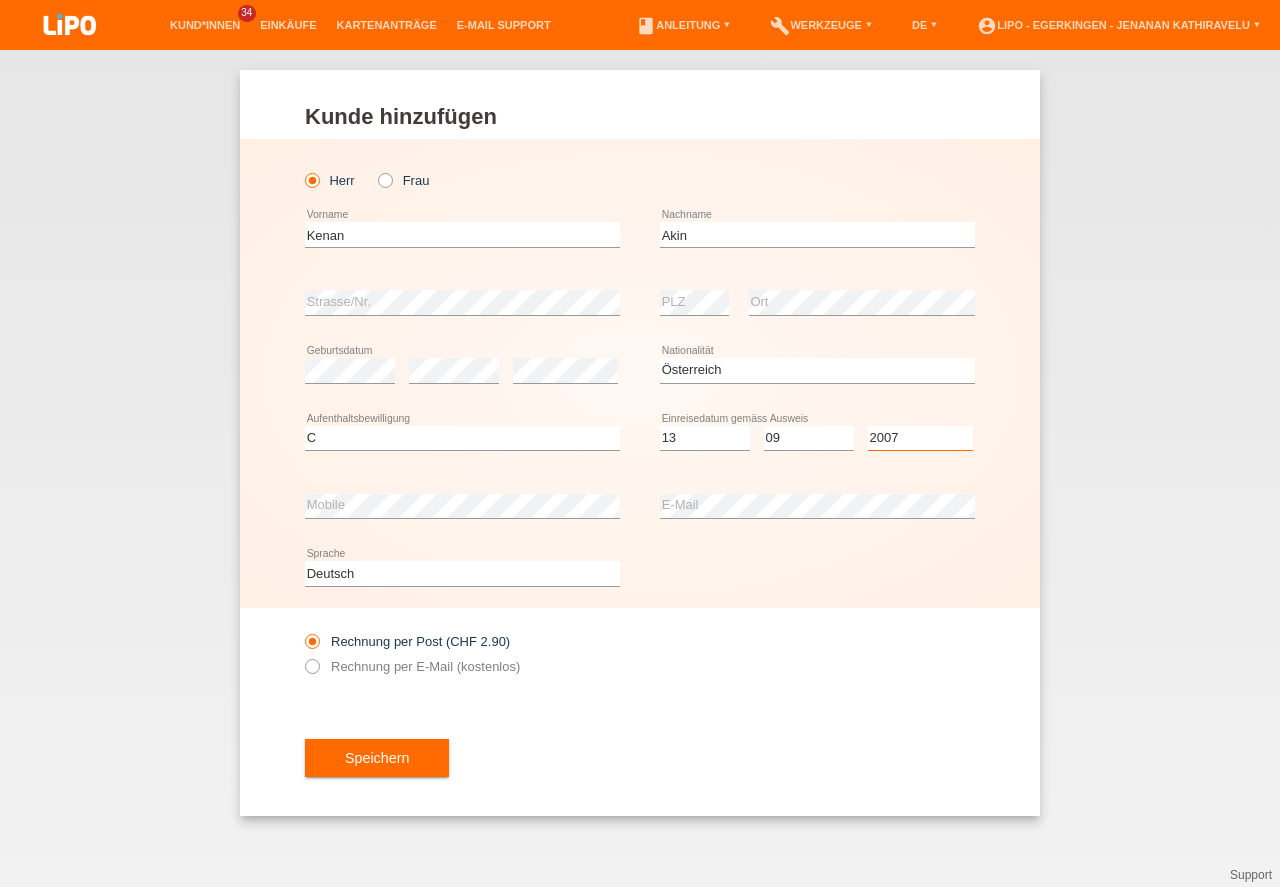 click on "2007" at bounding box center (0, 0) 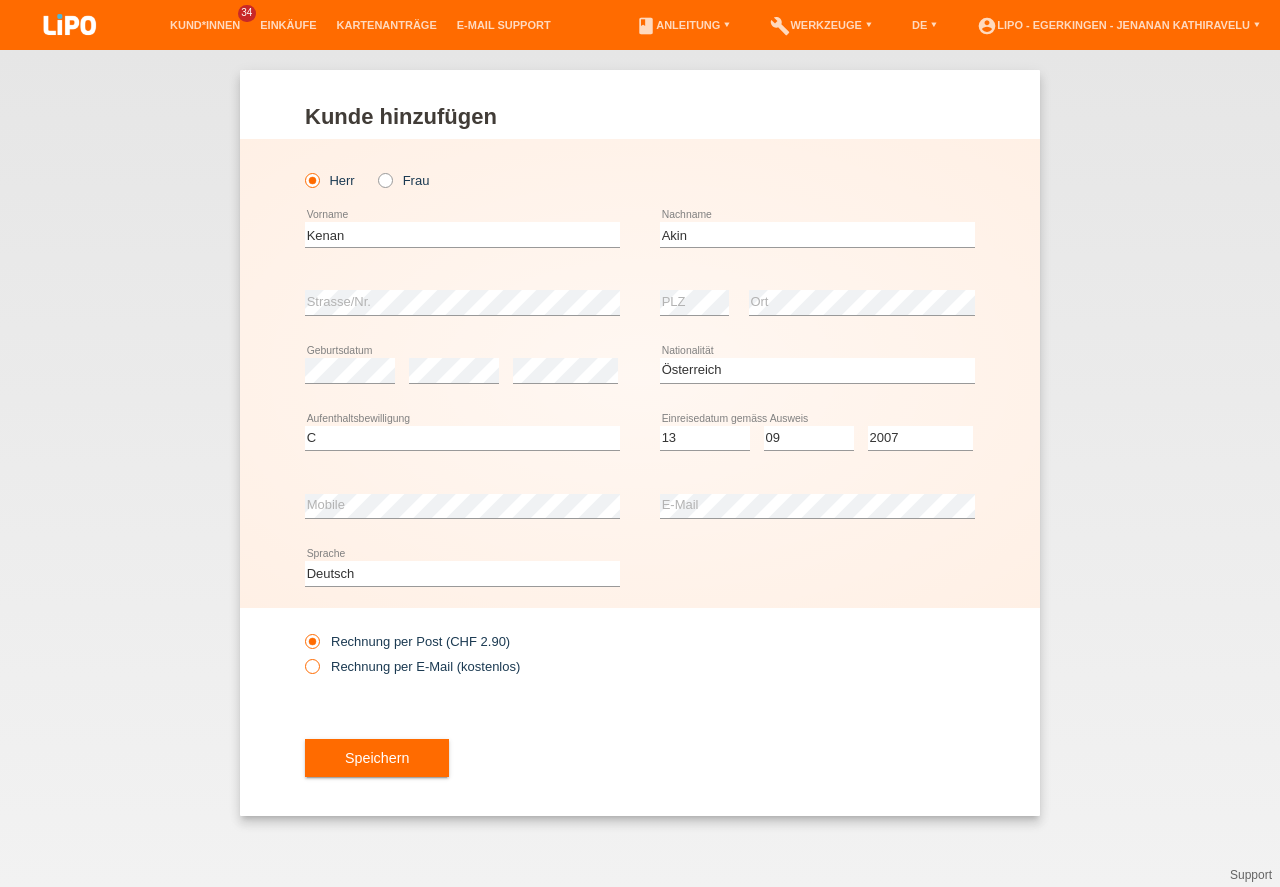 click on "Rechnung per E-Mail                                                                                            (kostenlos)" at bounding box center [412, 666] 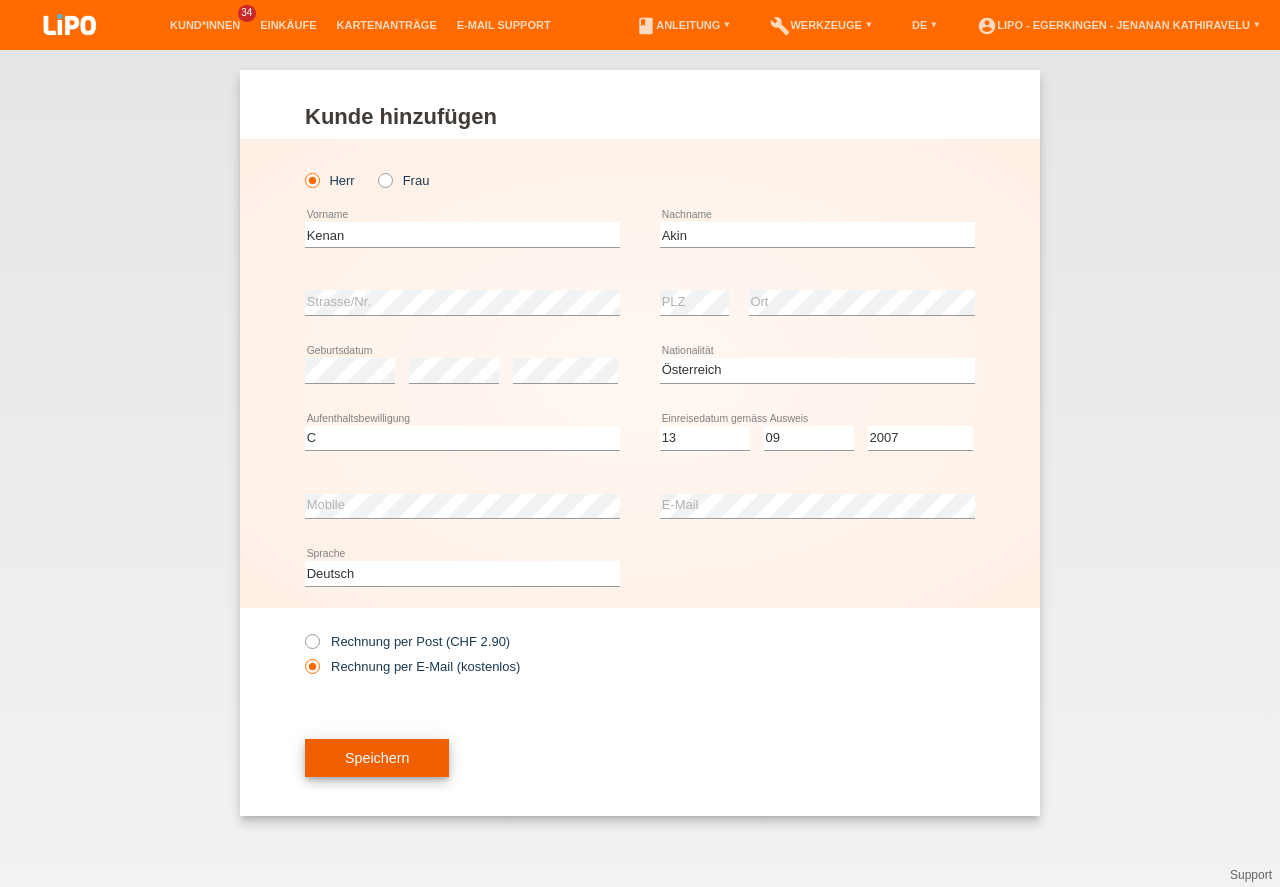 click on "Speichern" at bounding box center (377, 758) 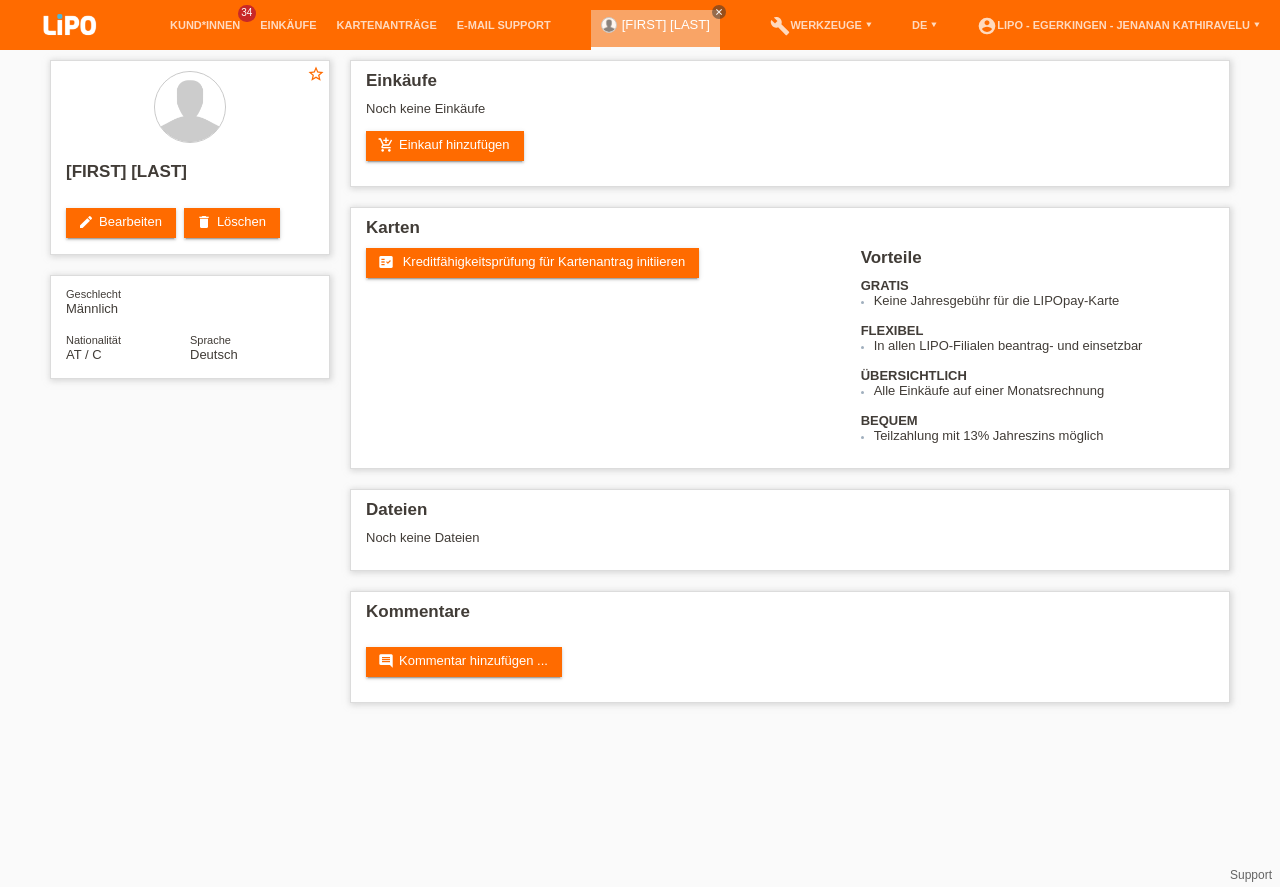 scroll, scrollTop: 0, scrollLeft: 0, axis: both 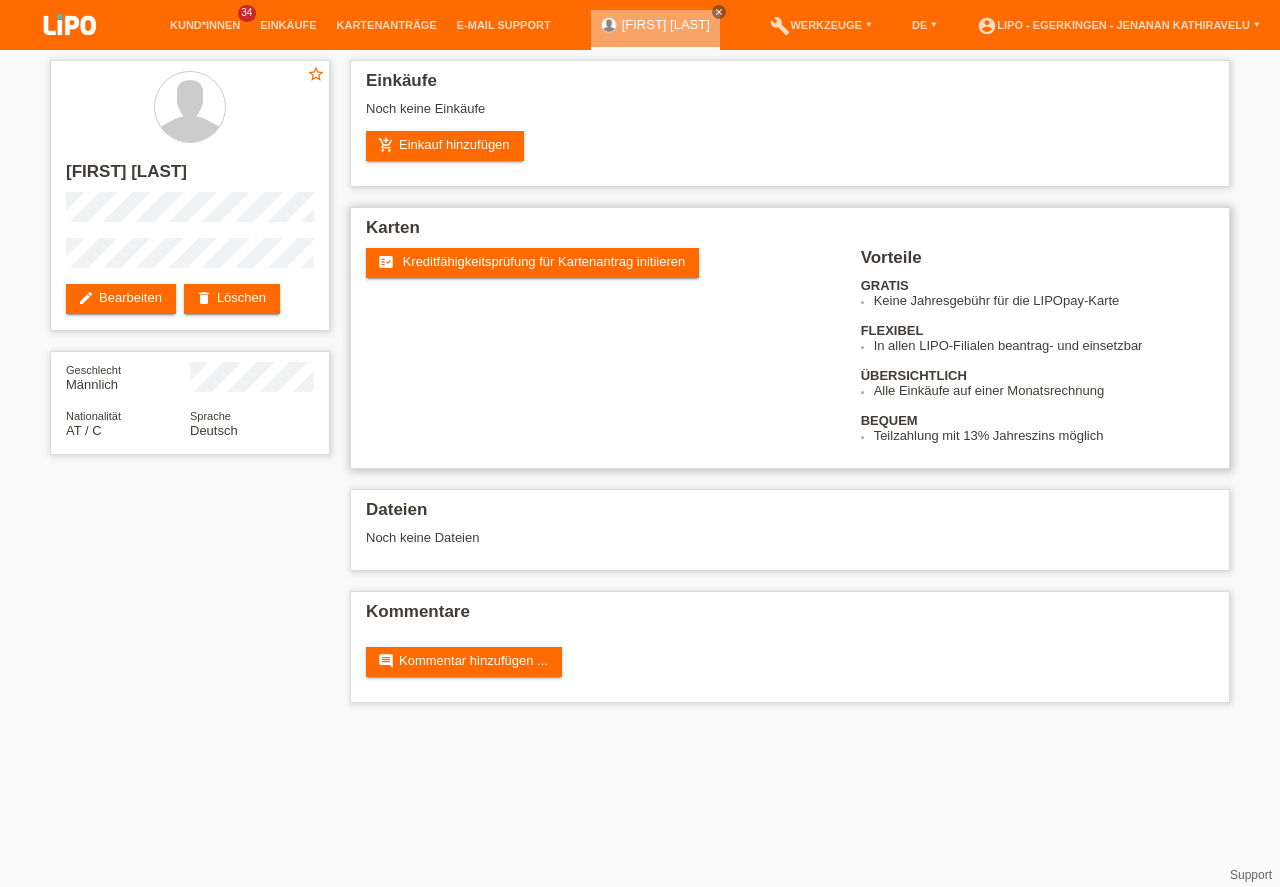 click on "Karten" at bounding box center (790, 233) 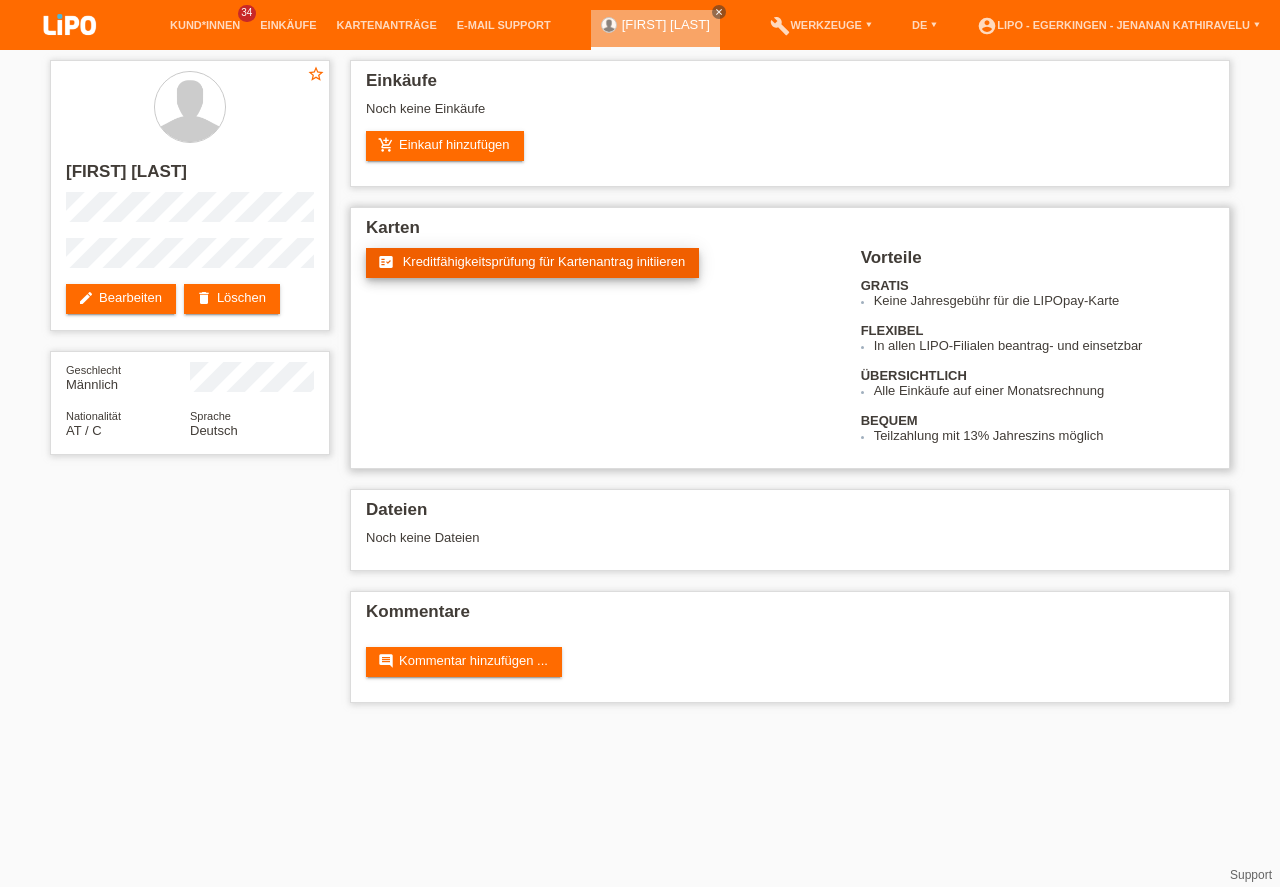 click on "Kreditfähigkeitsprüfung für Kartenantrag initiieren" at bounding box center [544, 261] 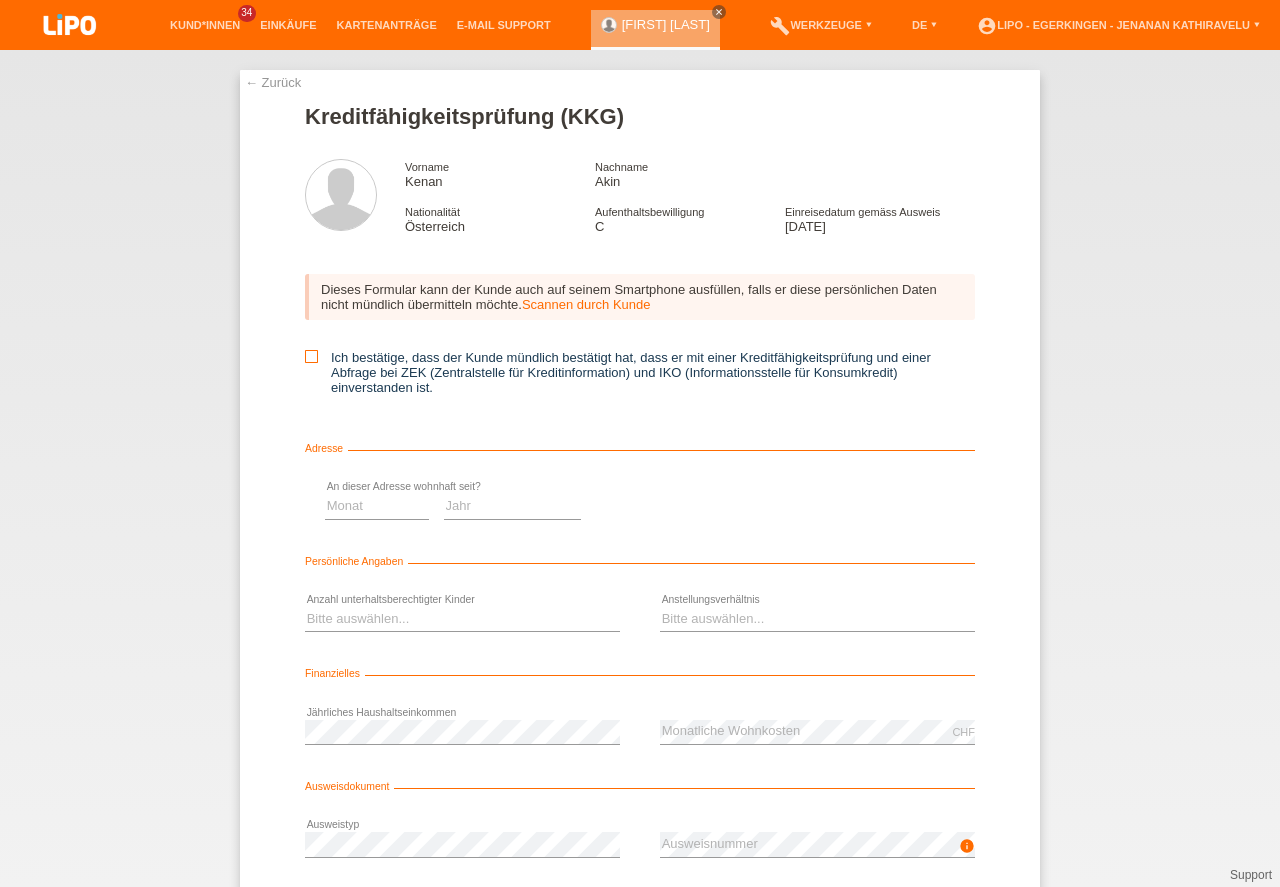 click at bounding box center (311, 356) 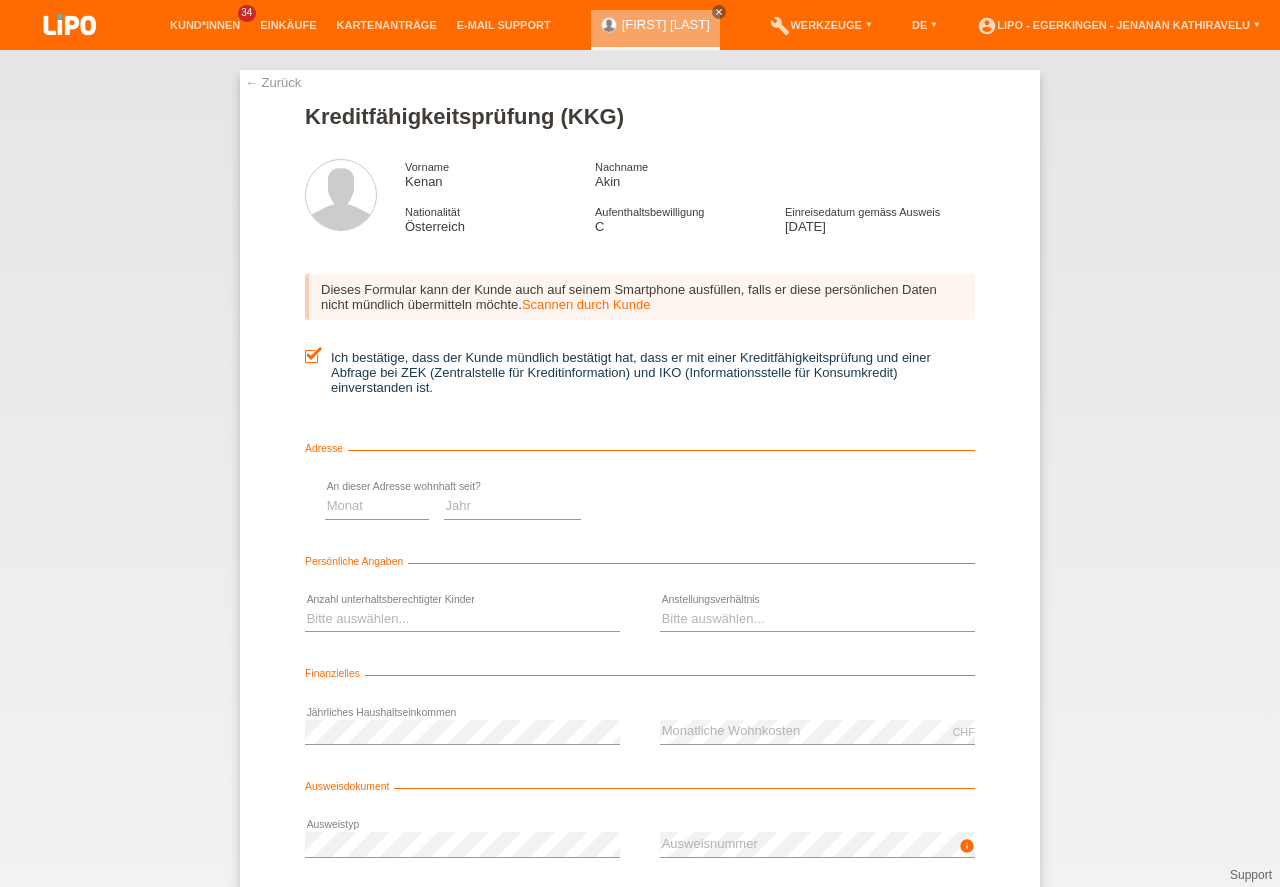 scroll, scrollTop: 0, scrollLeft: 0, axis: both 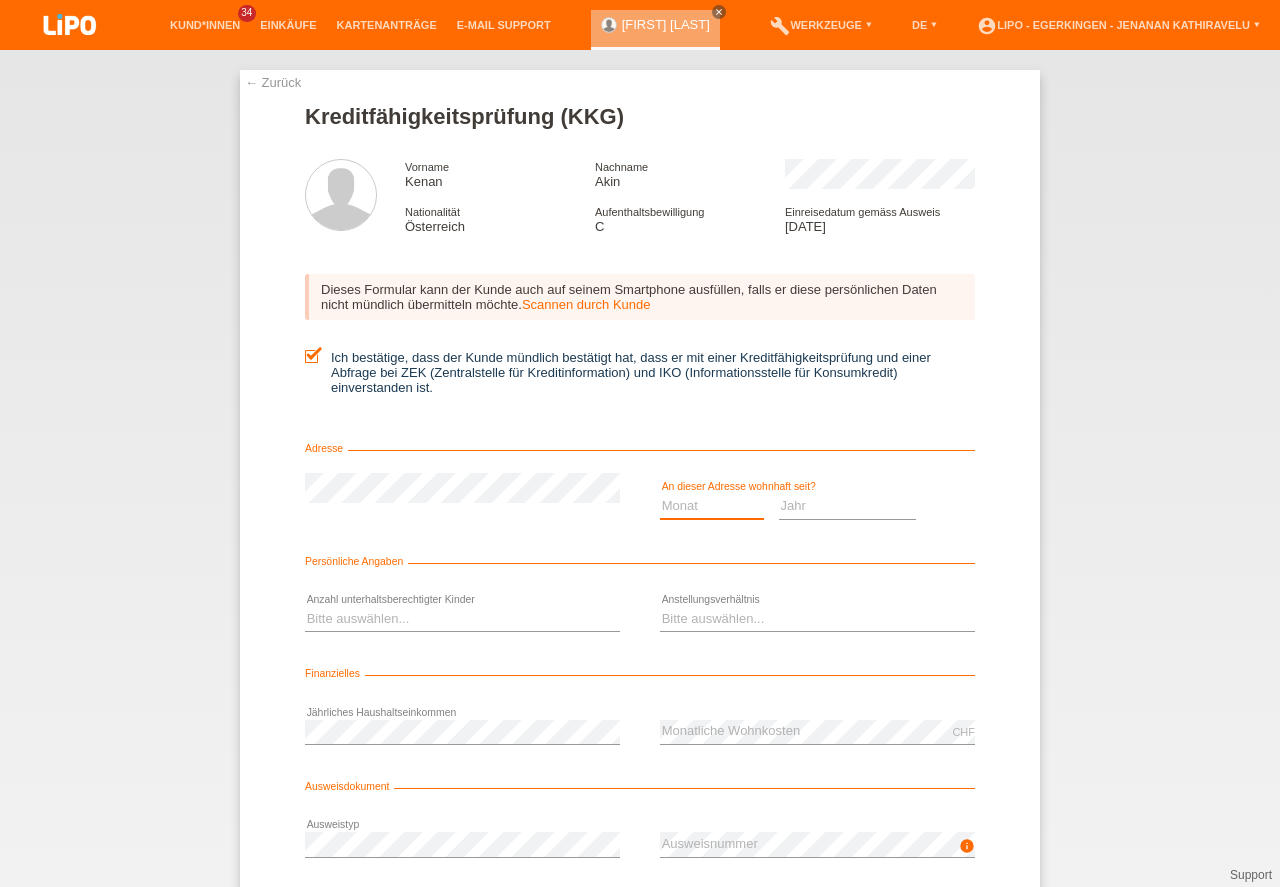click on "Monat
01
02
03
04
05
06
07
08
09
10" at bounding box center (712, 506) 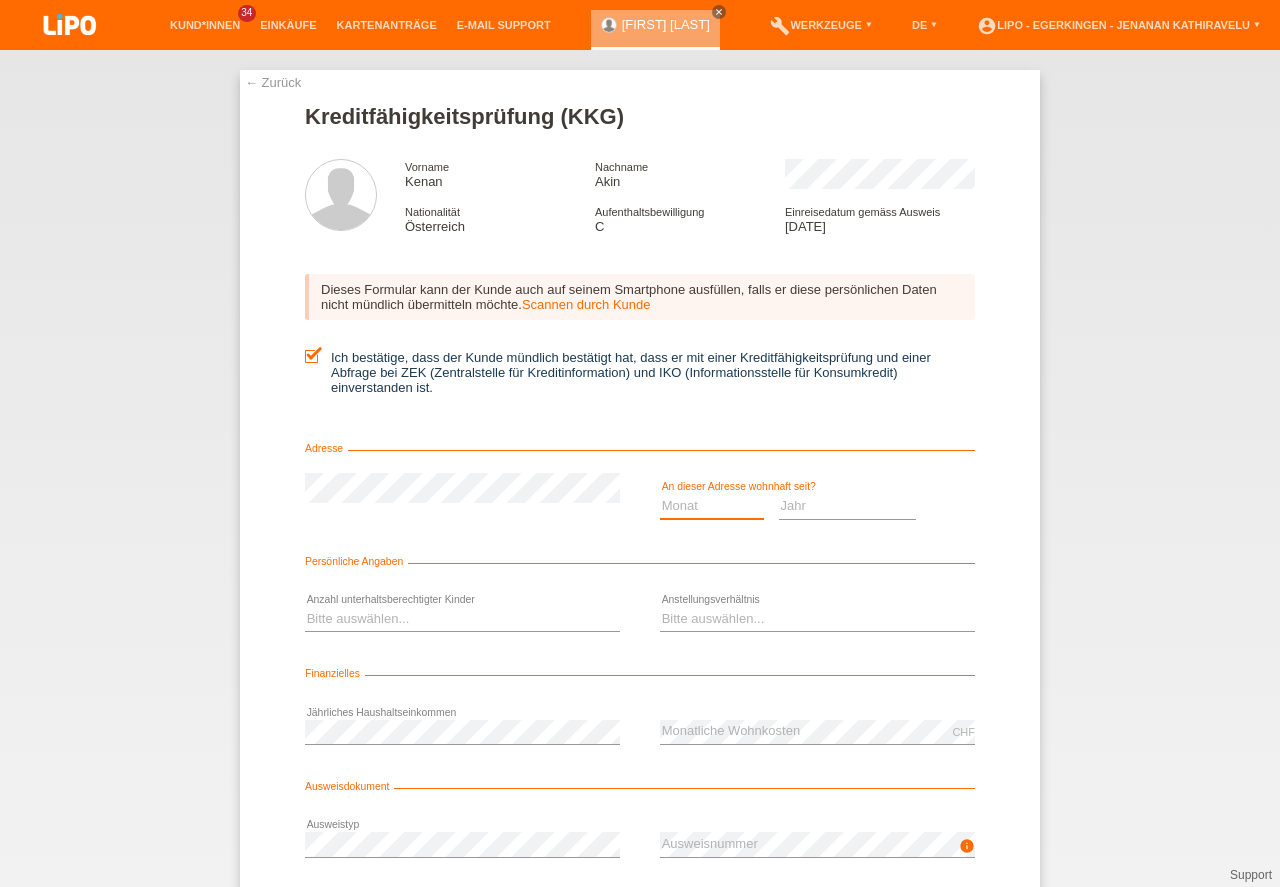 select on "05" 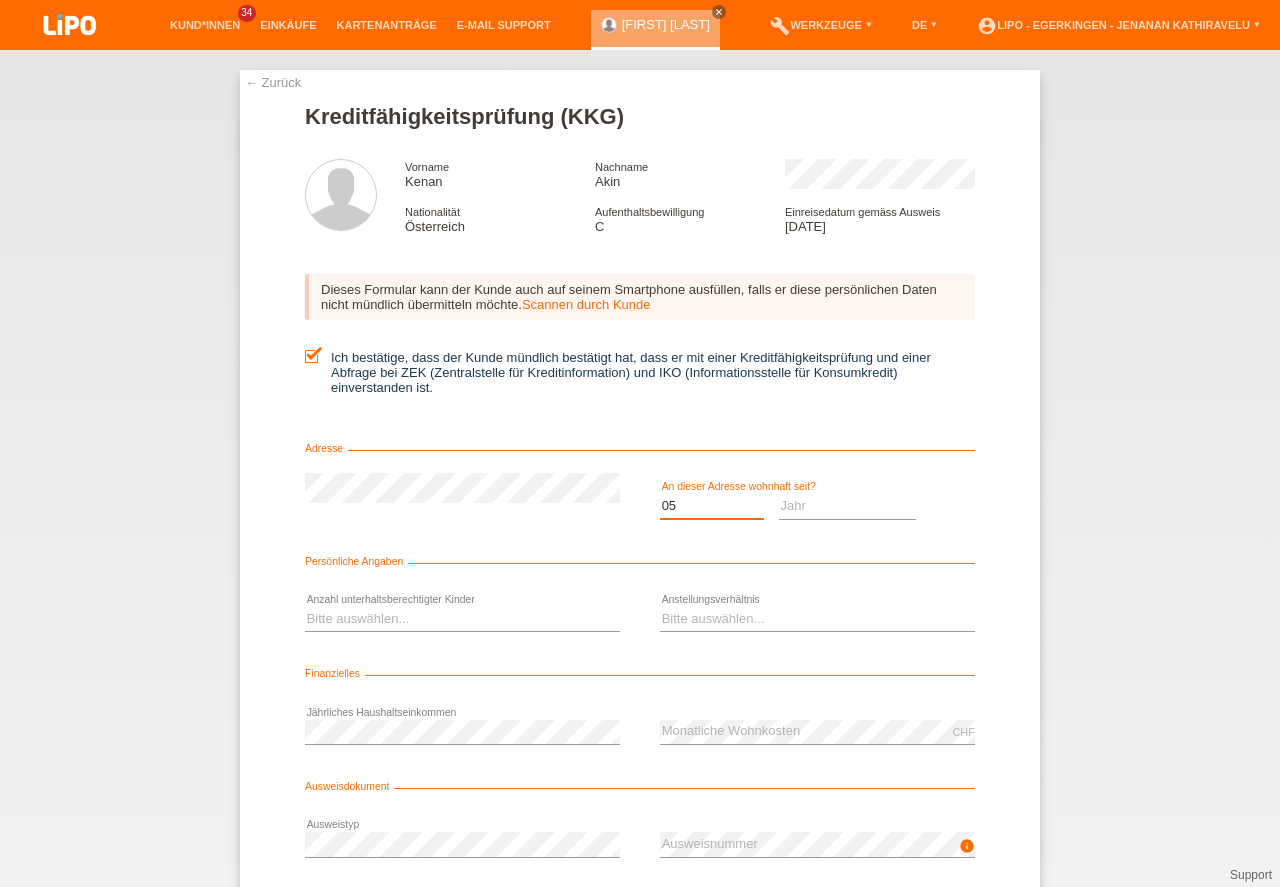 click on "05" at bounding box center (0, 0) 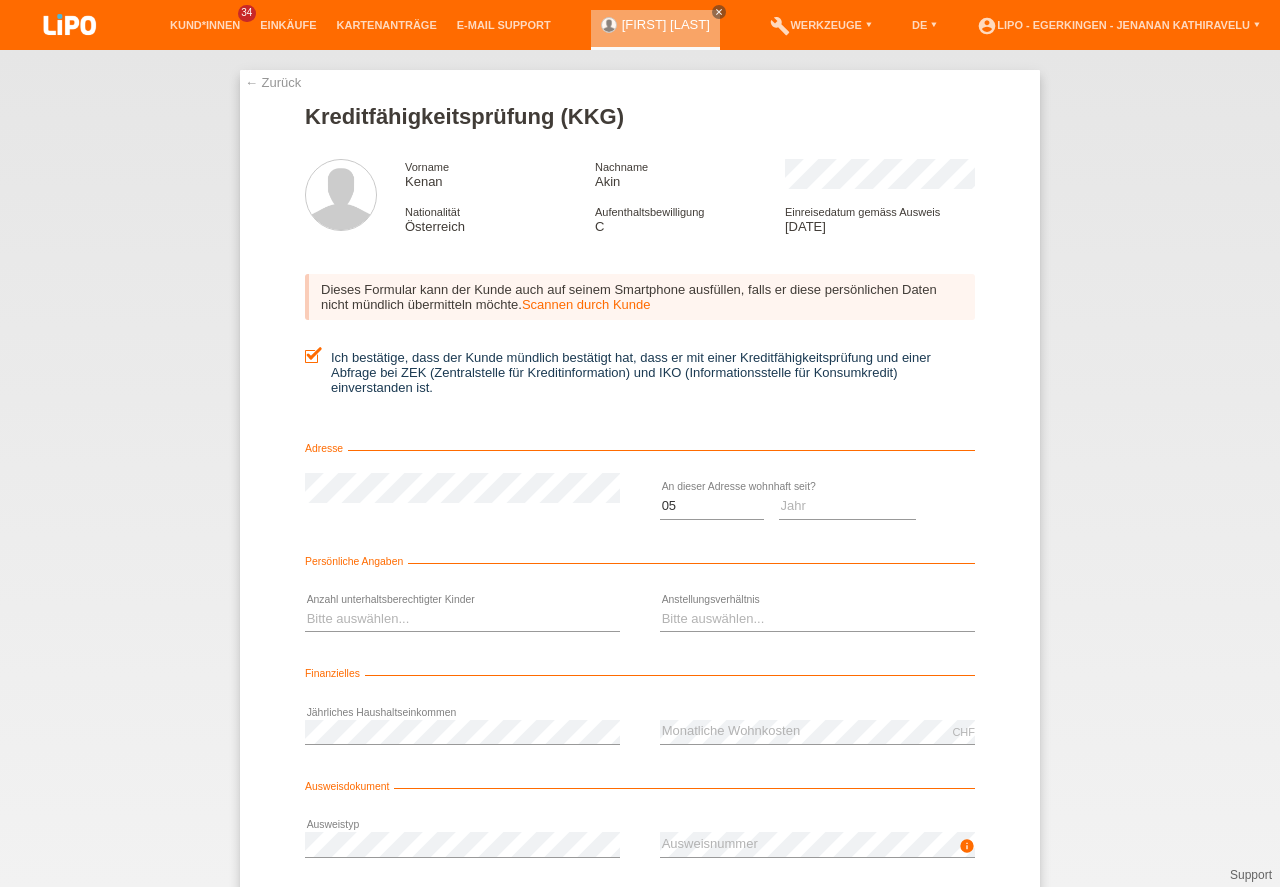 click on "Jahr
2025
2024
2023
2022
2021
2020
2019
2018
2017" at bounding box center [848, 507] 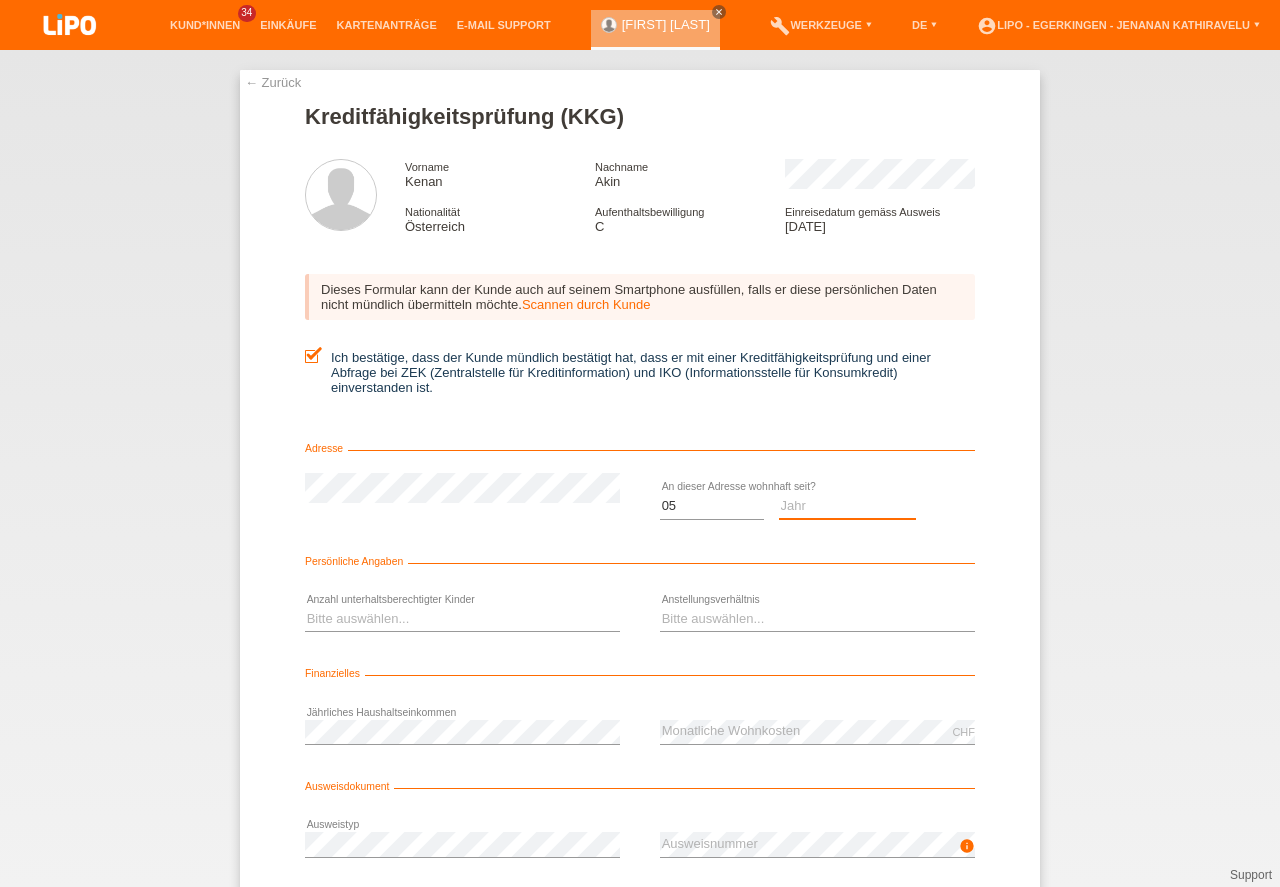 click on "Jahr
2025
2024
2023
2022
2021
2020
2019
2018
2017
2016 2015 2014 2013 2012 2011 2010 2009 2008 2007 2006 2005 2004 2003" at bounding box center (848, 506) 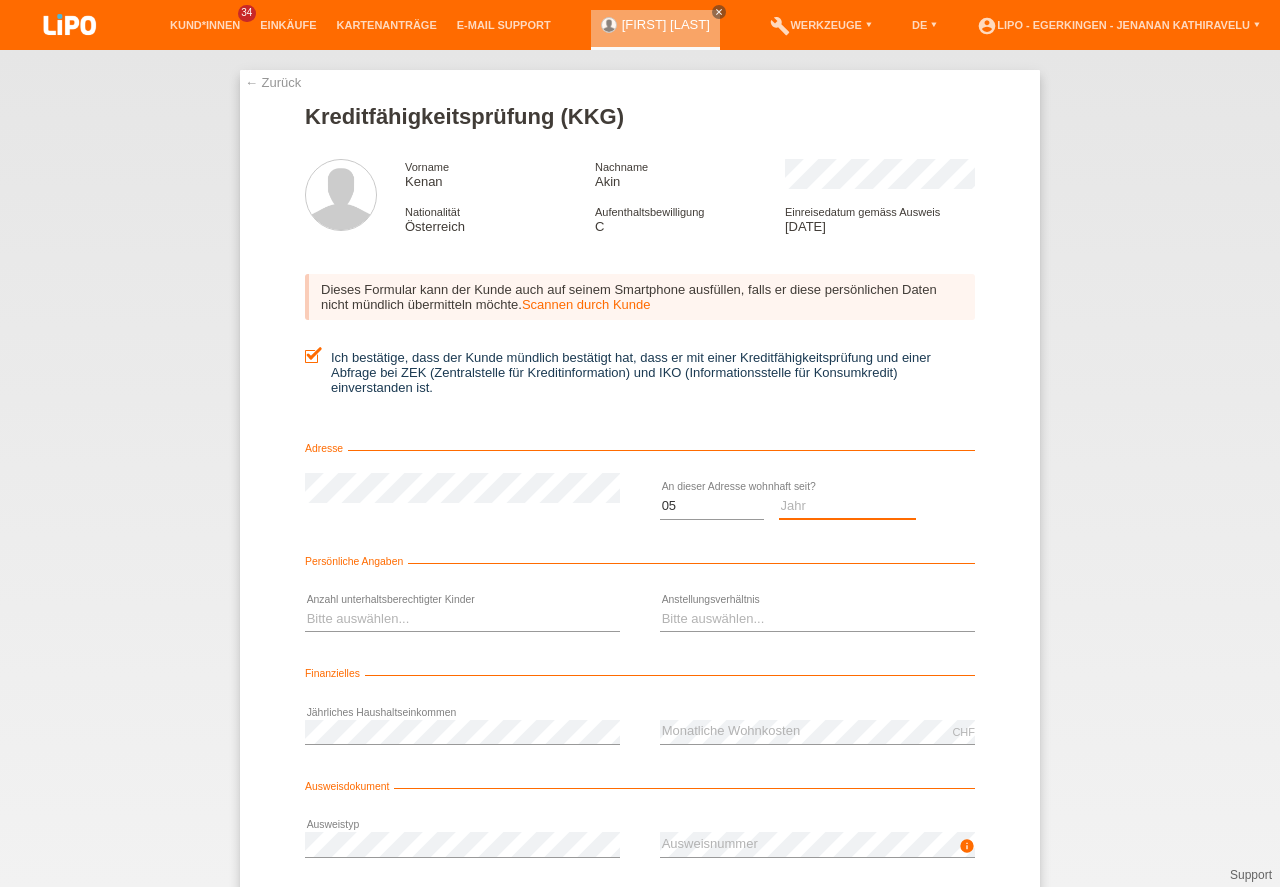 select on "2020" 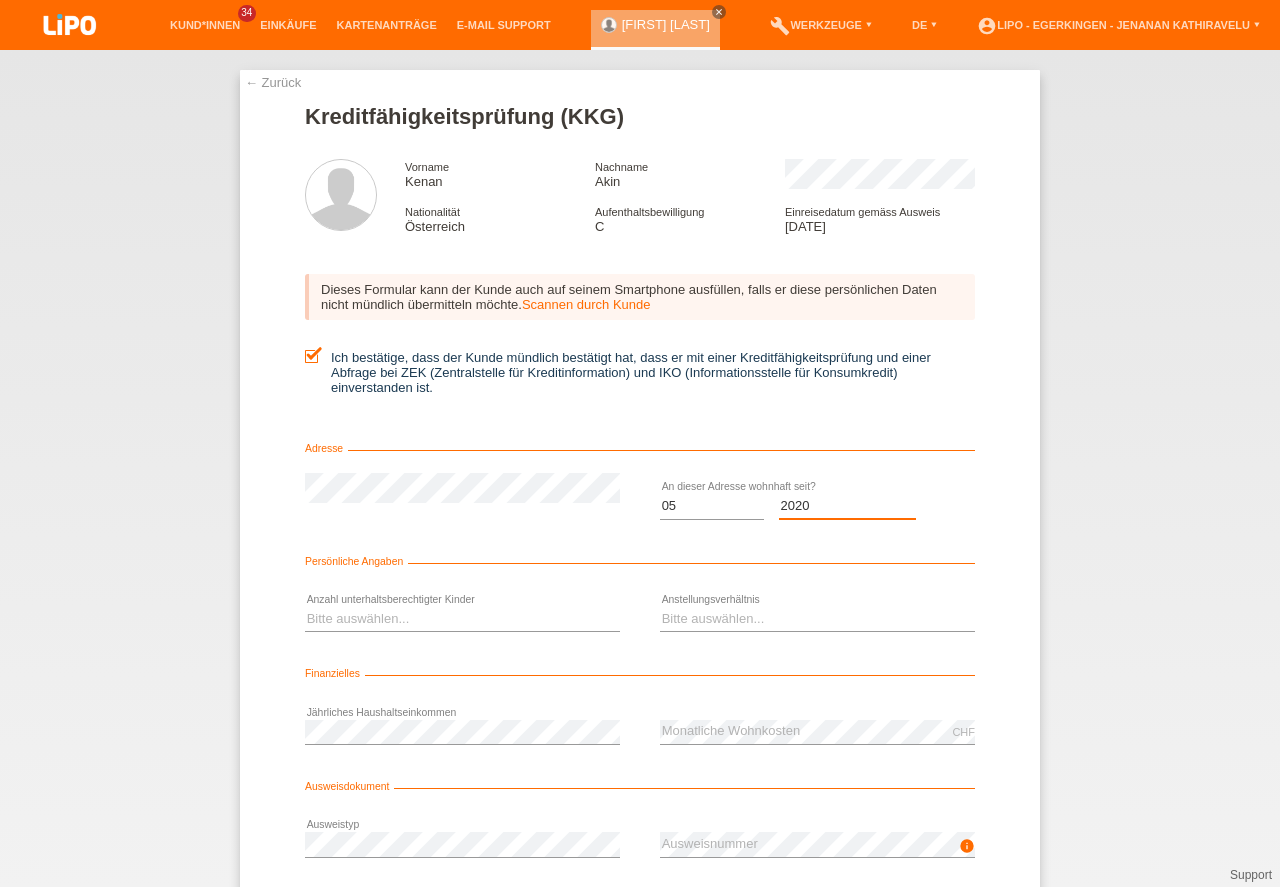 click on "2020" at bounding box center (0, 0) 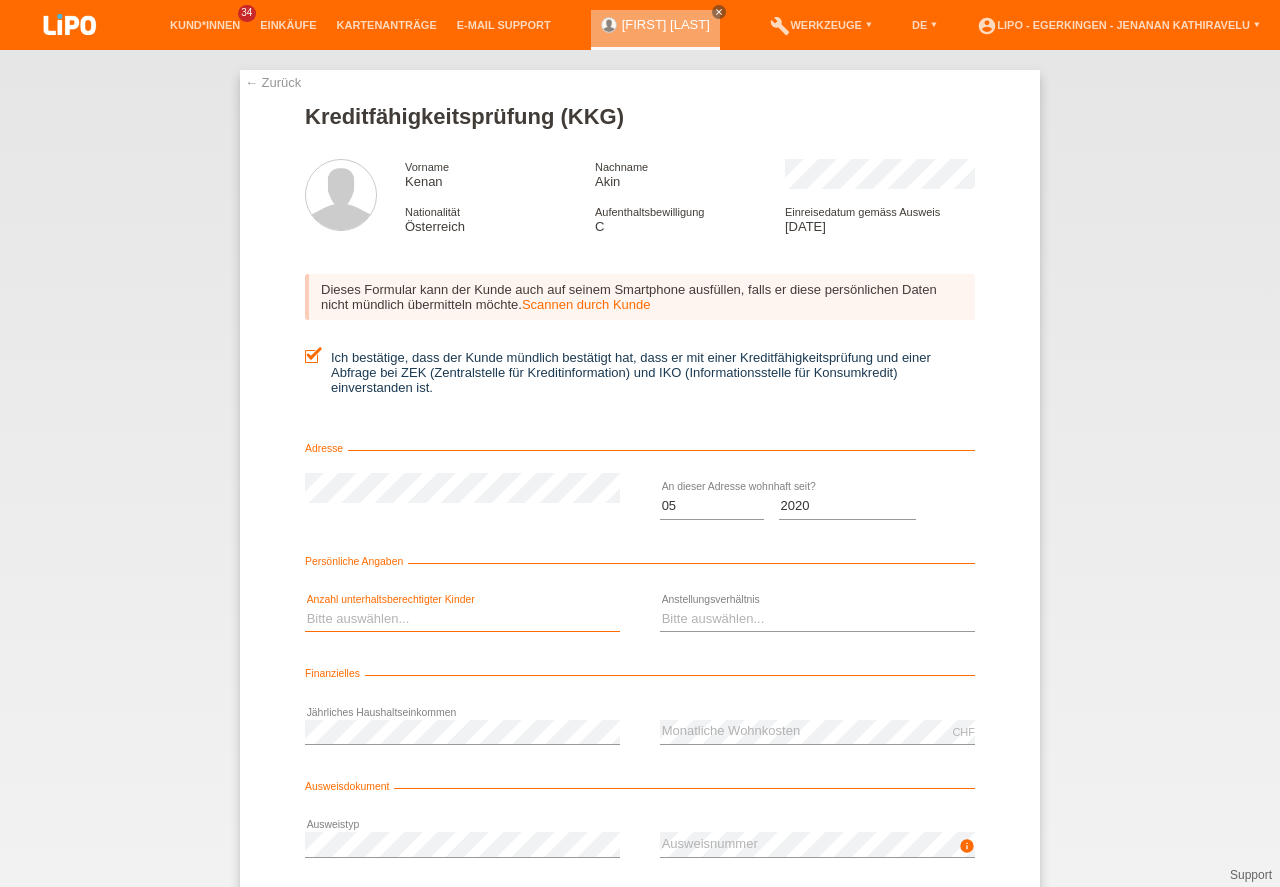 click on "Bitte auswählen...
0
1
2
3
4
5
6
7
8
9" at bounding box center (462, 619) 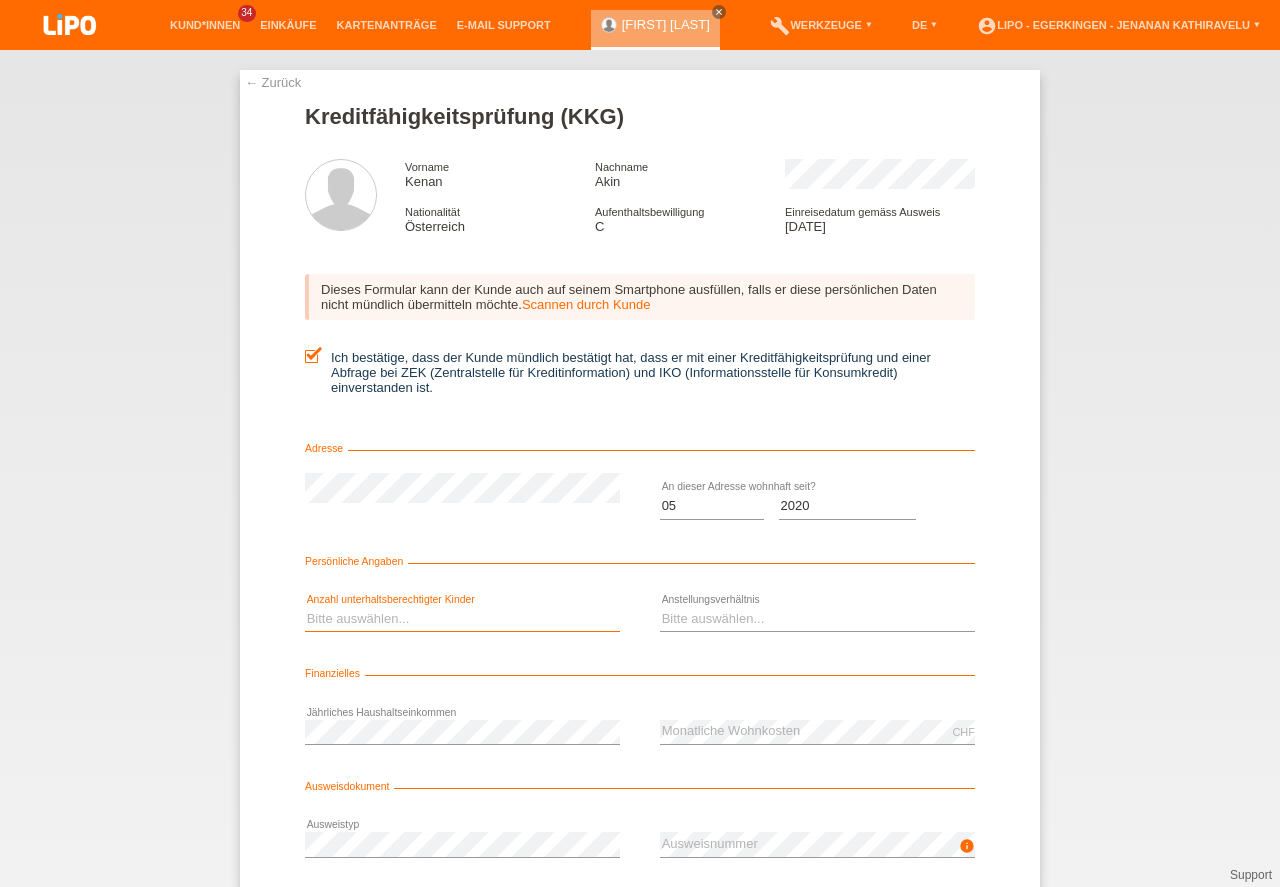 drag, startPoint x: 475, startPoint y: 658, endPoint x: 465, endPoint y: 688, distance: 31.622776 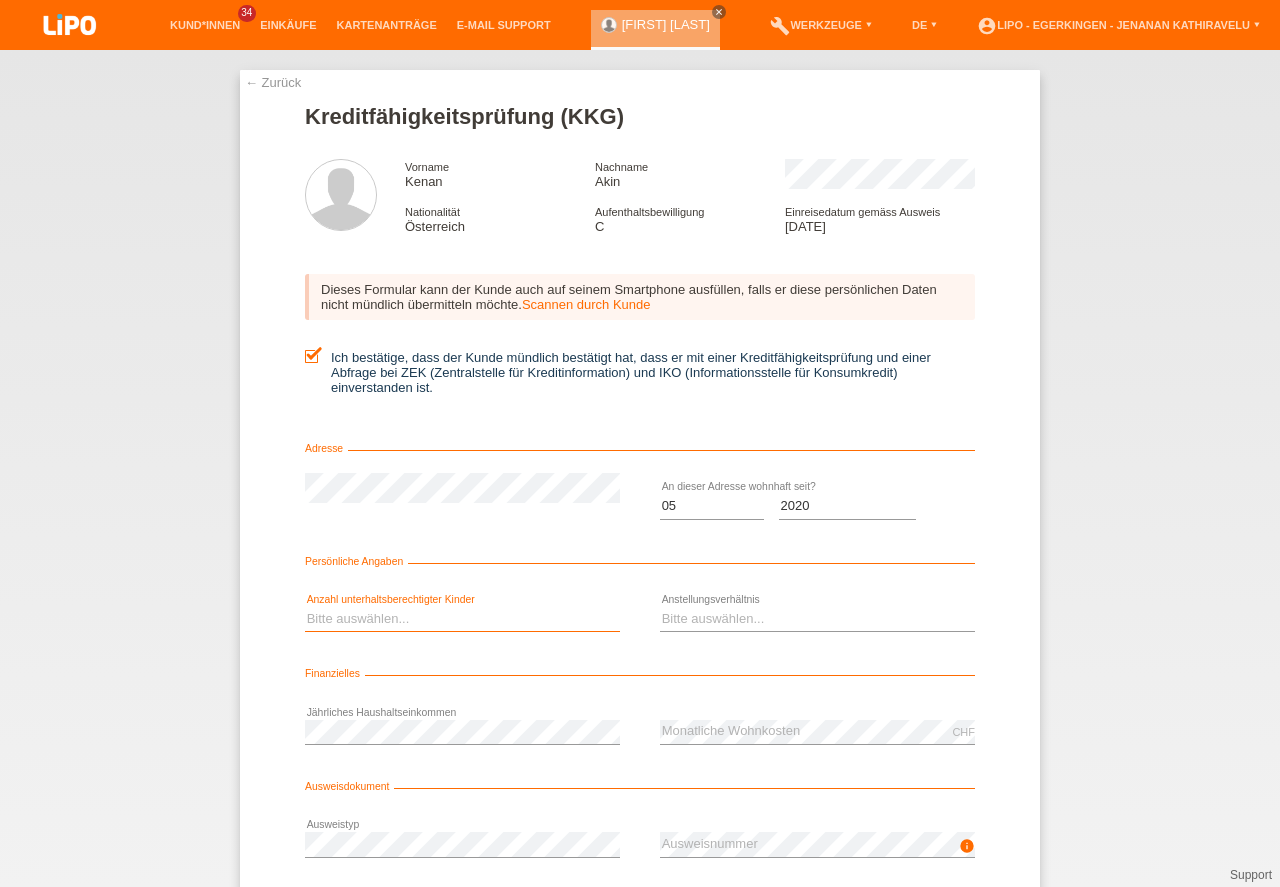 select on "2" 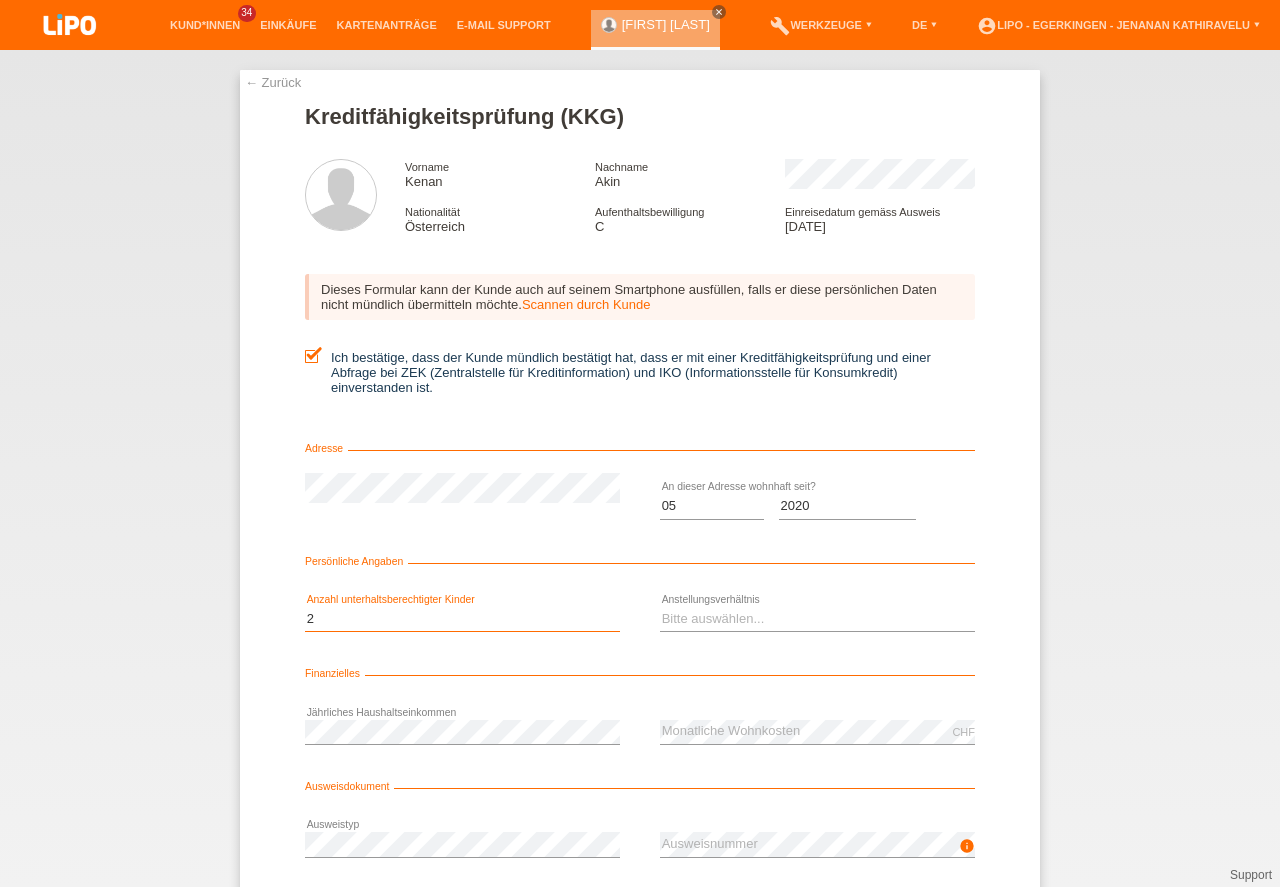 click on "2" at bounding box center (0, 0) 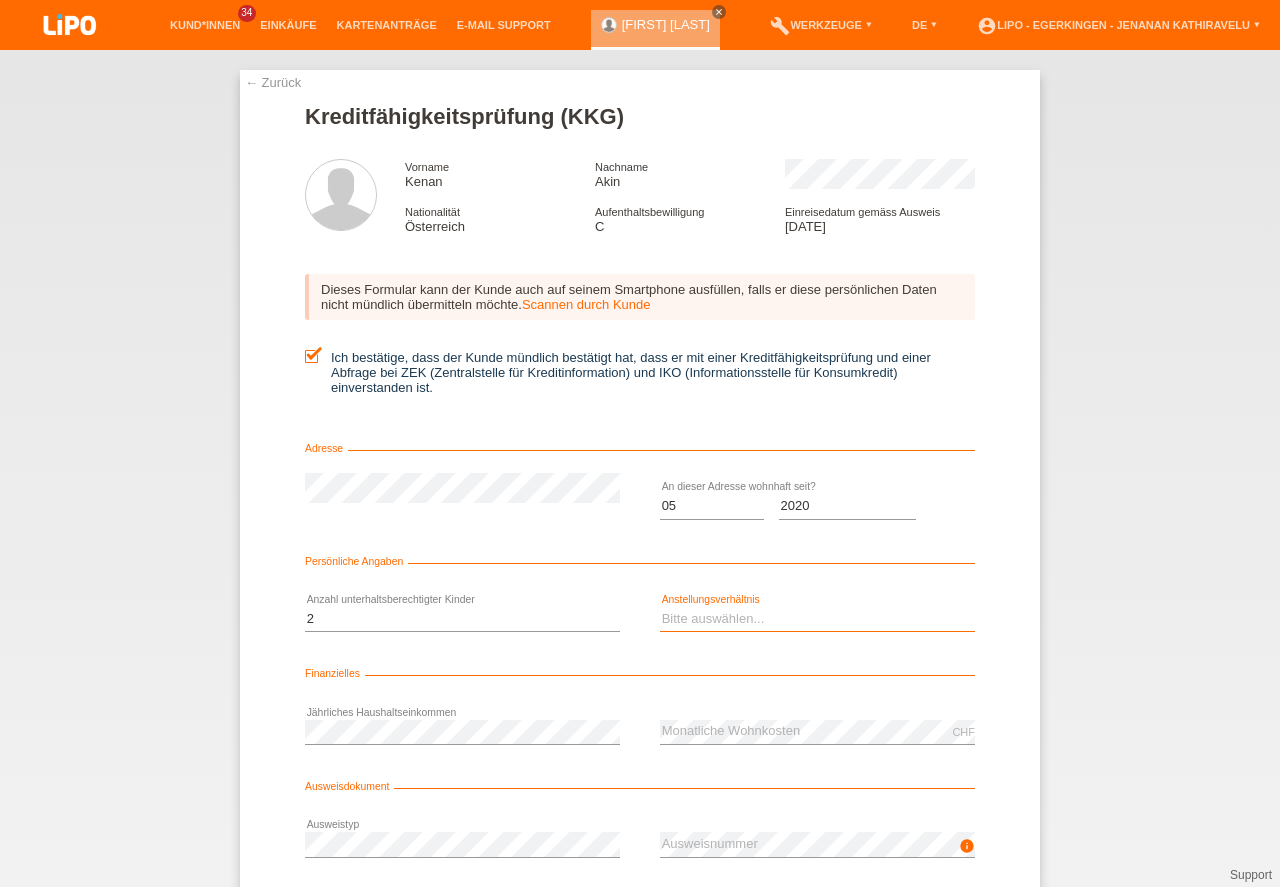 click on "Bitte auswählen...
Unbefristet
Befristet
Lehrling/Student
Pensioniert
Nicht arbeitstätig
Hausfrau/-mann
Selbständig" at bounding box center [817, 619] 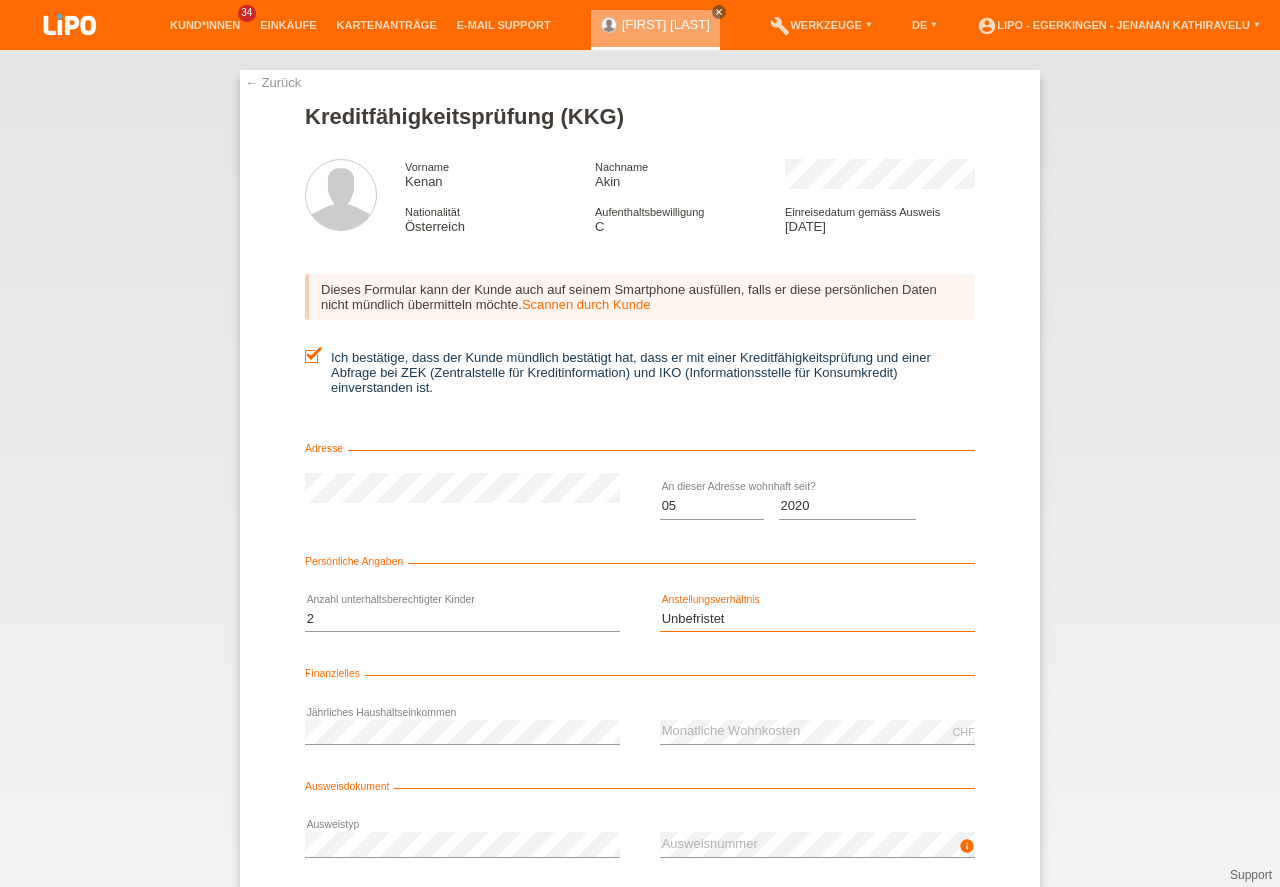 click on "Unbefristet" at bounding box center (0, 0) 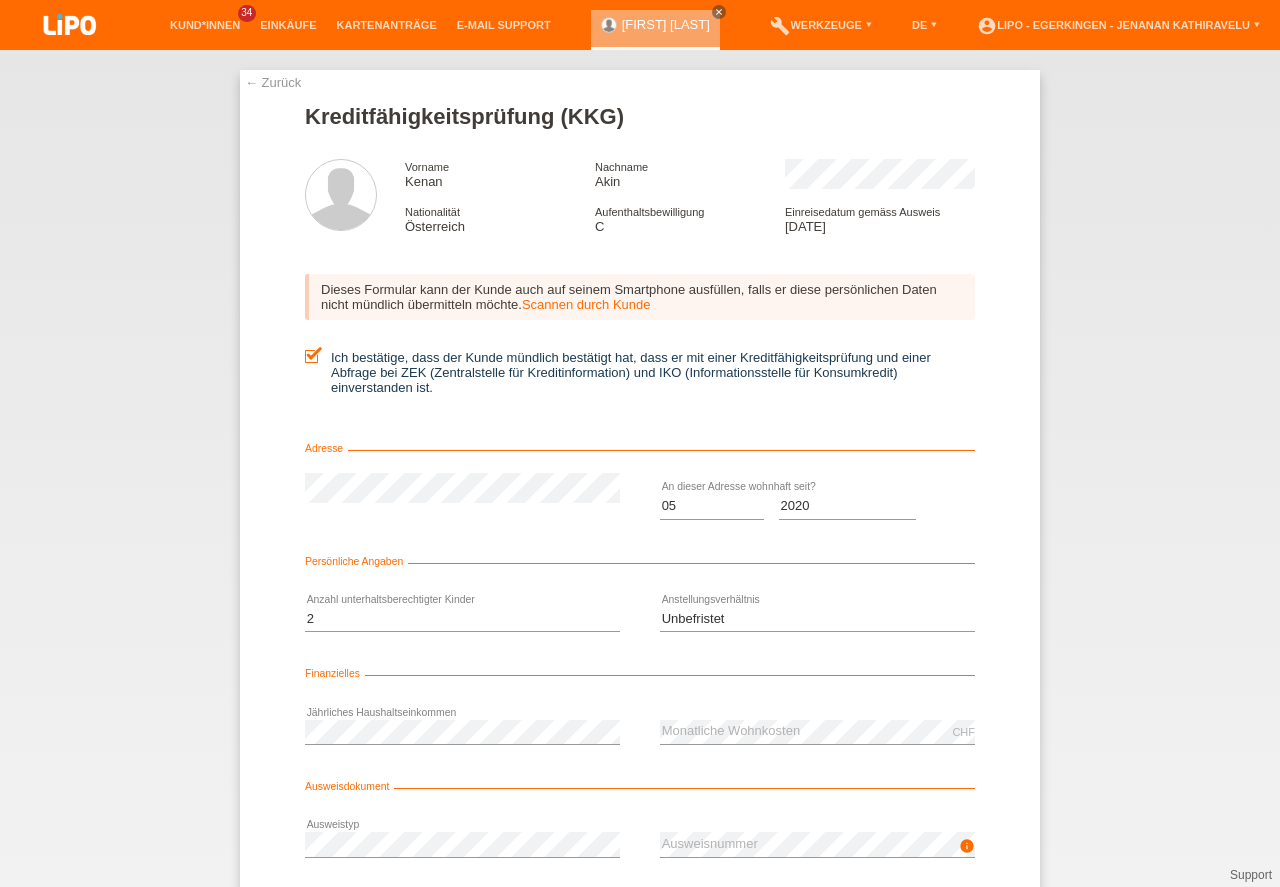 click on "error
Jährliches Haushaltseinkommen" at bounding box center [462, 732] 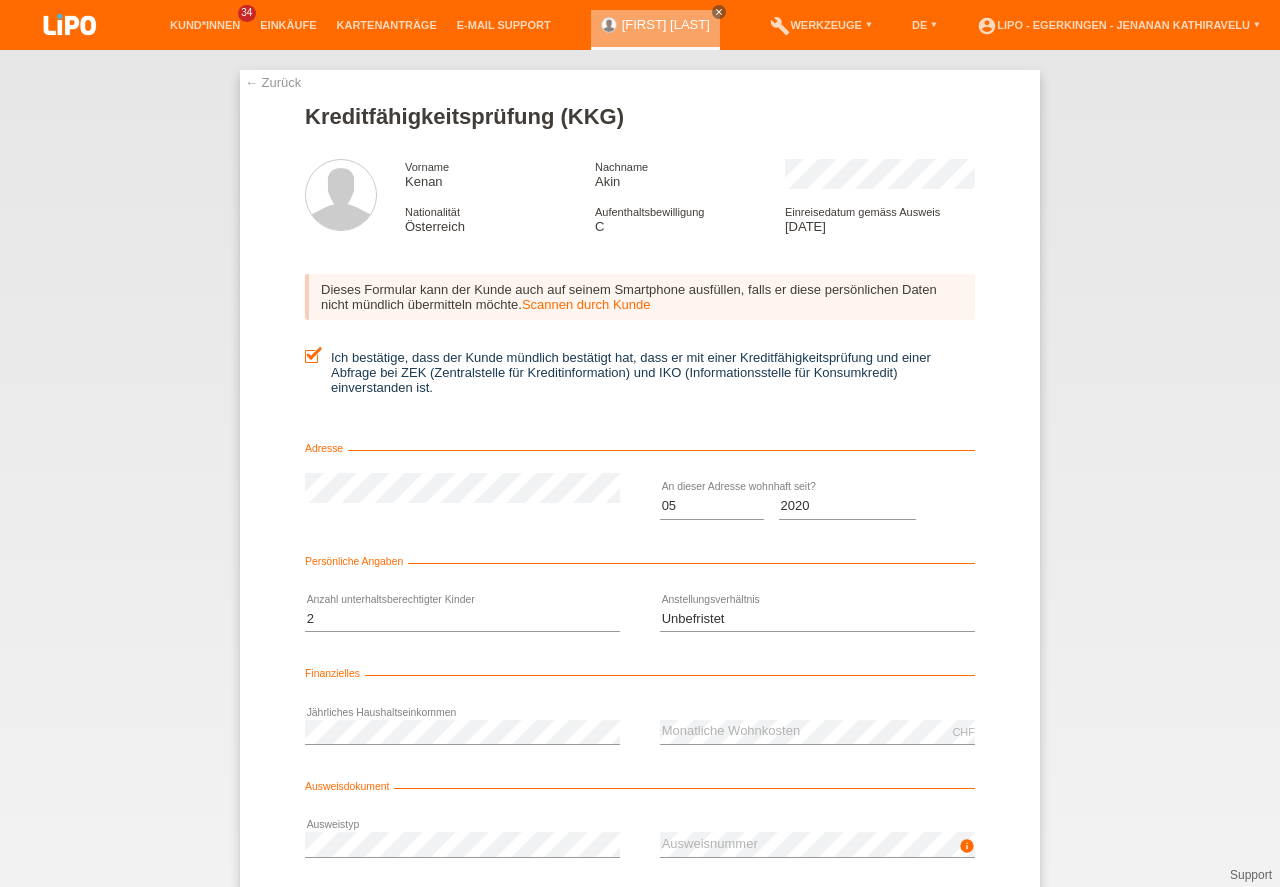 click on "CHF
error
Monatliche Wohnkosten" at bounding box center (817, 732) 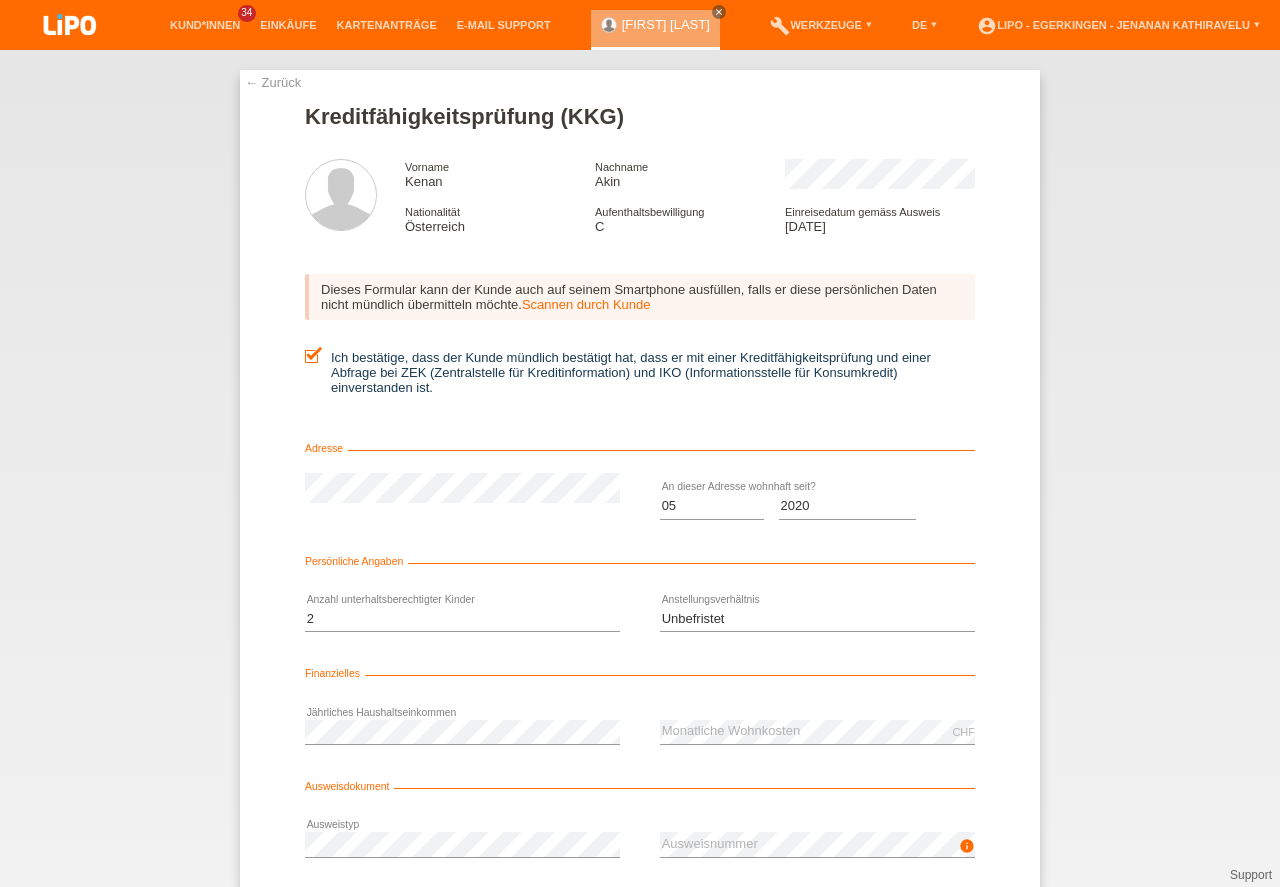 click on "CHF
error
Monatliche Wohnkosten" at bounding box center [817, 732] 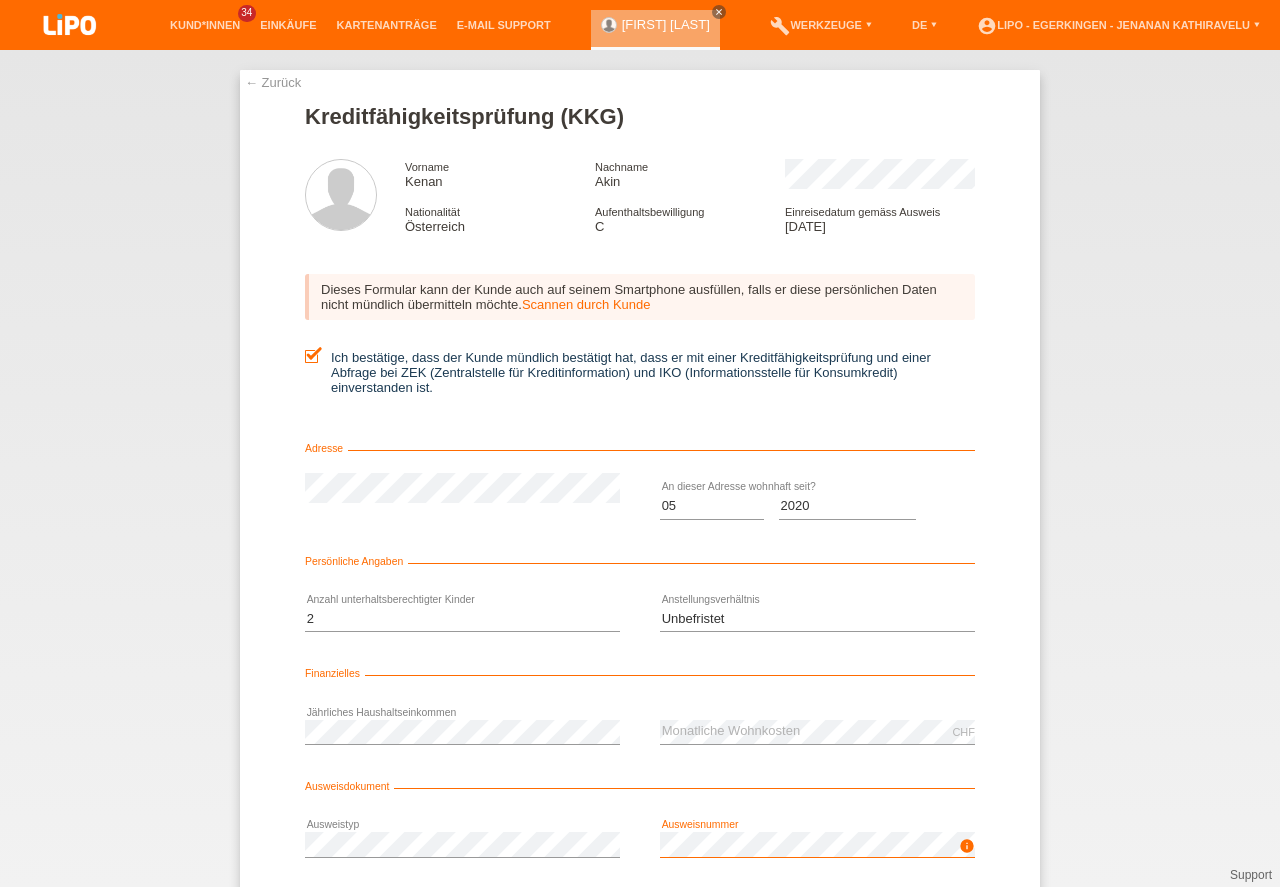 scroll, scrollTop: 90, scrollLeft: 0, axis: vertical 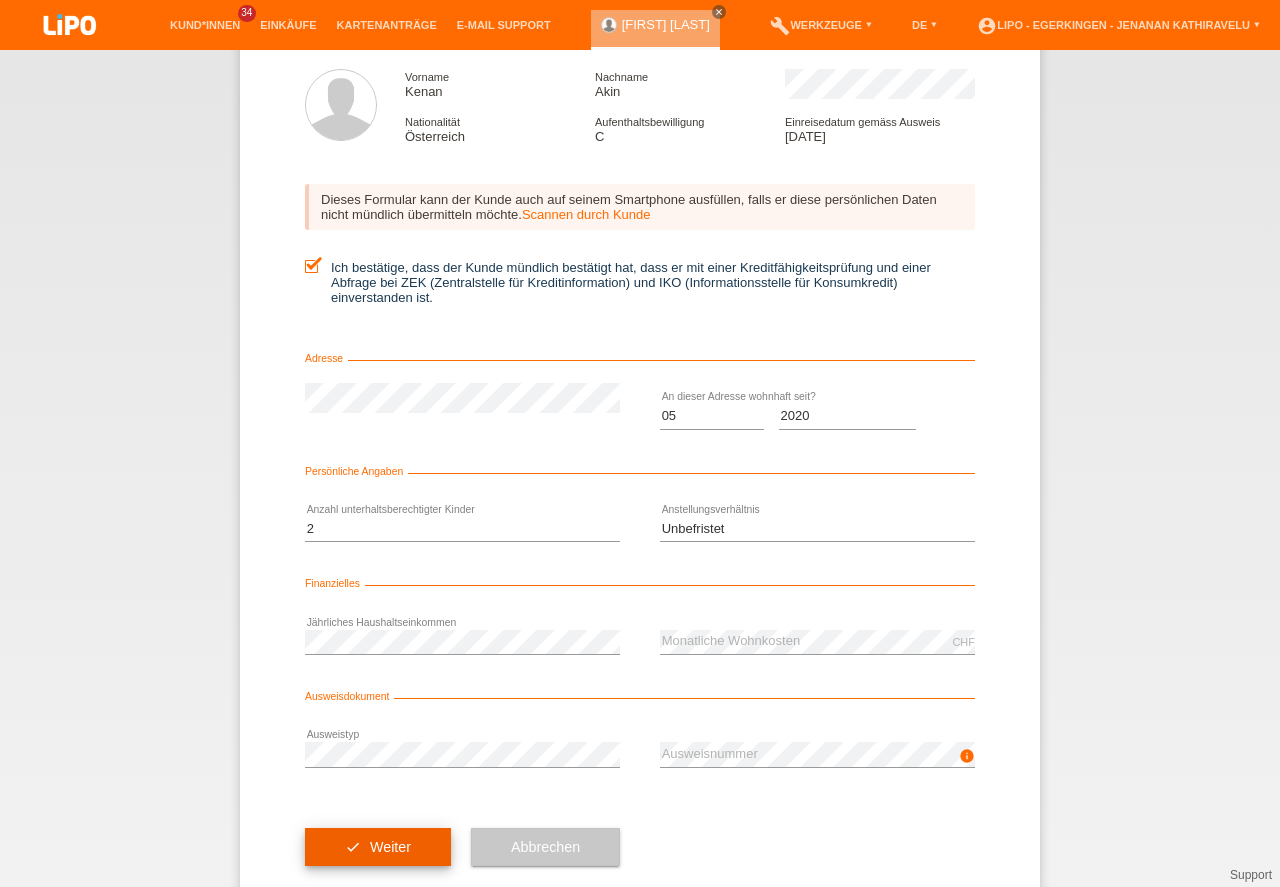 click on "check   Weiter" at bounding box center [378, 847] 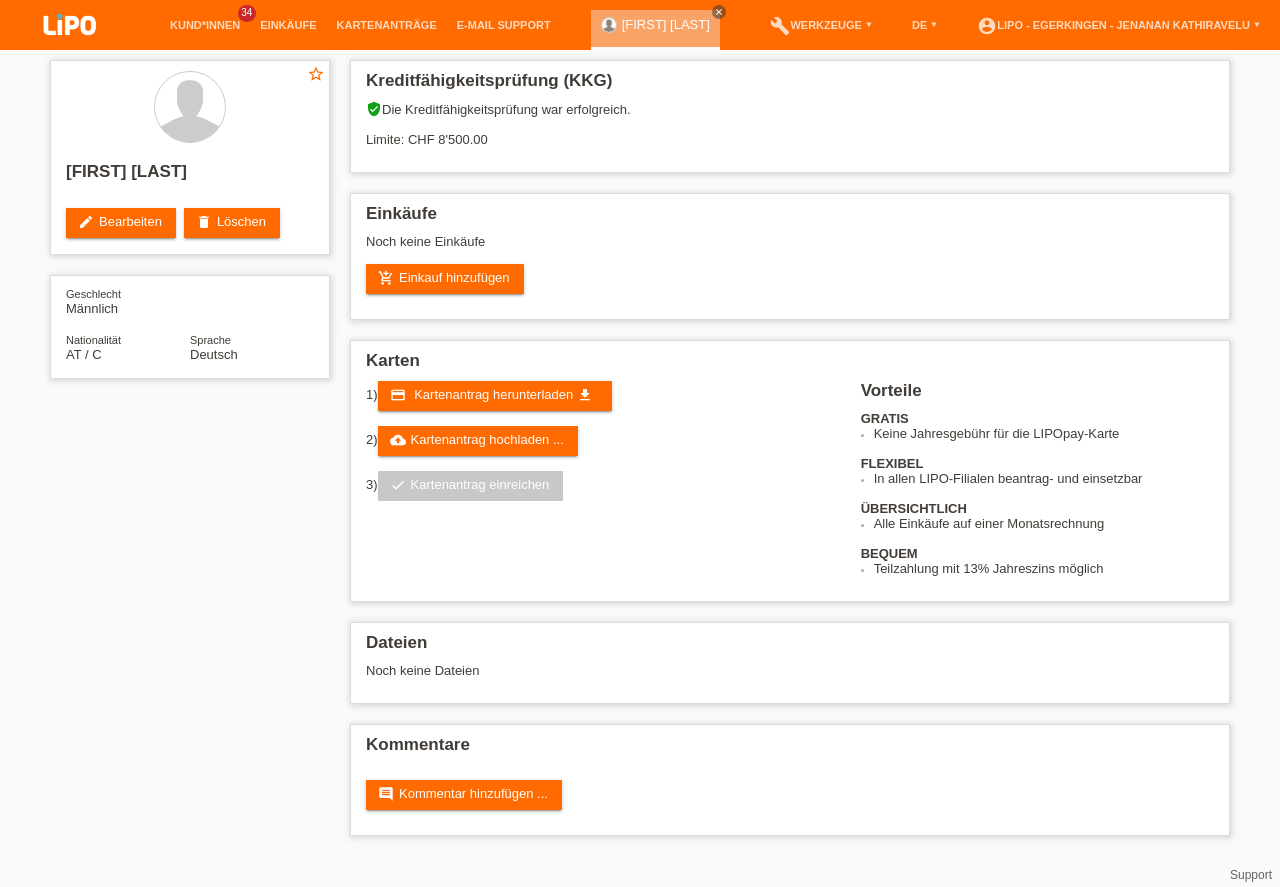 click on "credit_card
Kartenantrag herunterladen
get_app" at bounding box center (495, 396) 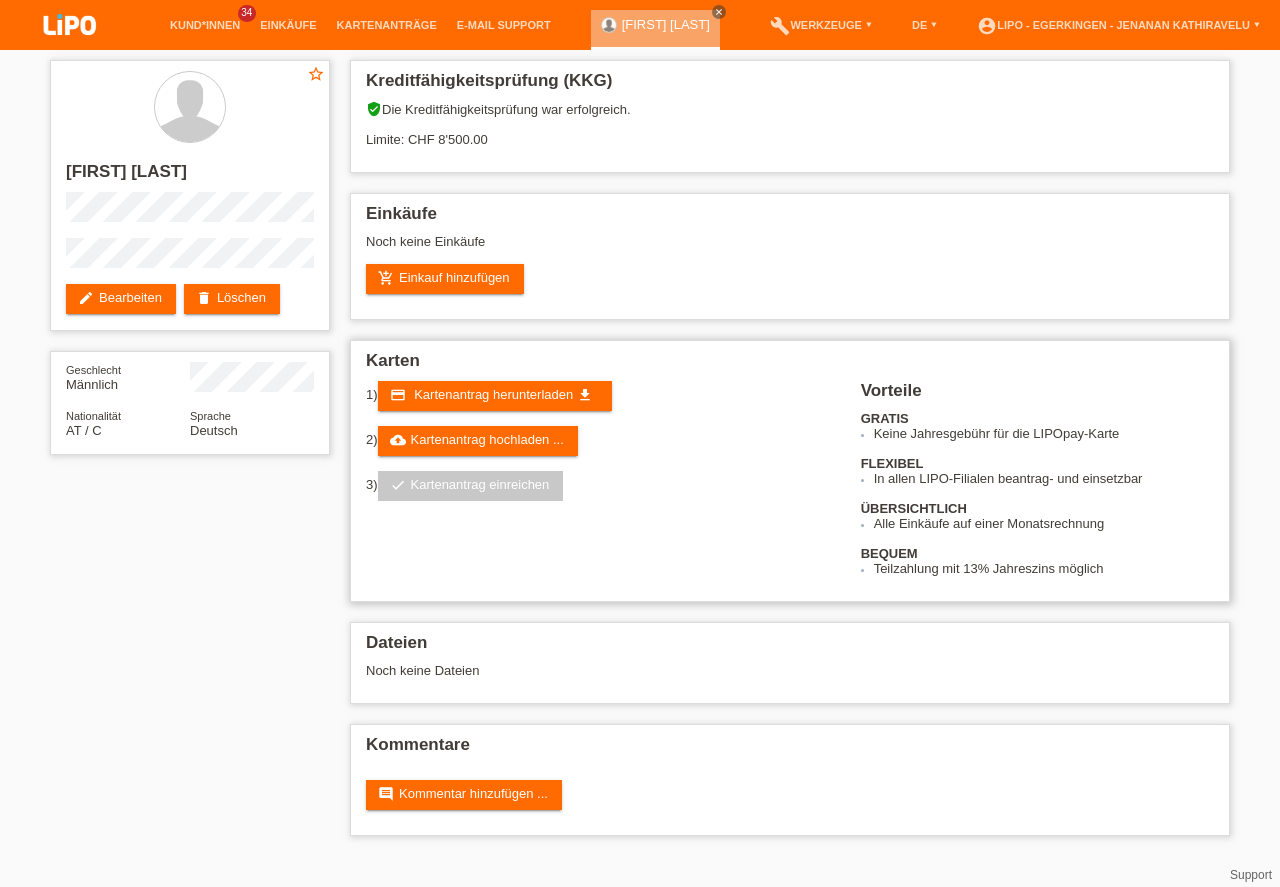 drag, startPoint x: 239, startPoint y: 529, endPoint x: 490, endPoint y: 420, distance: 273.64575 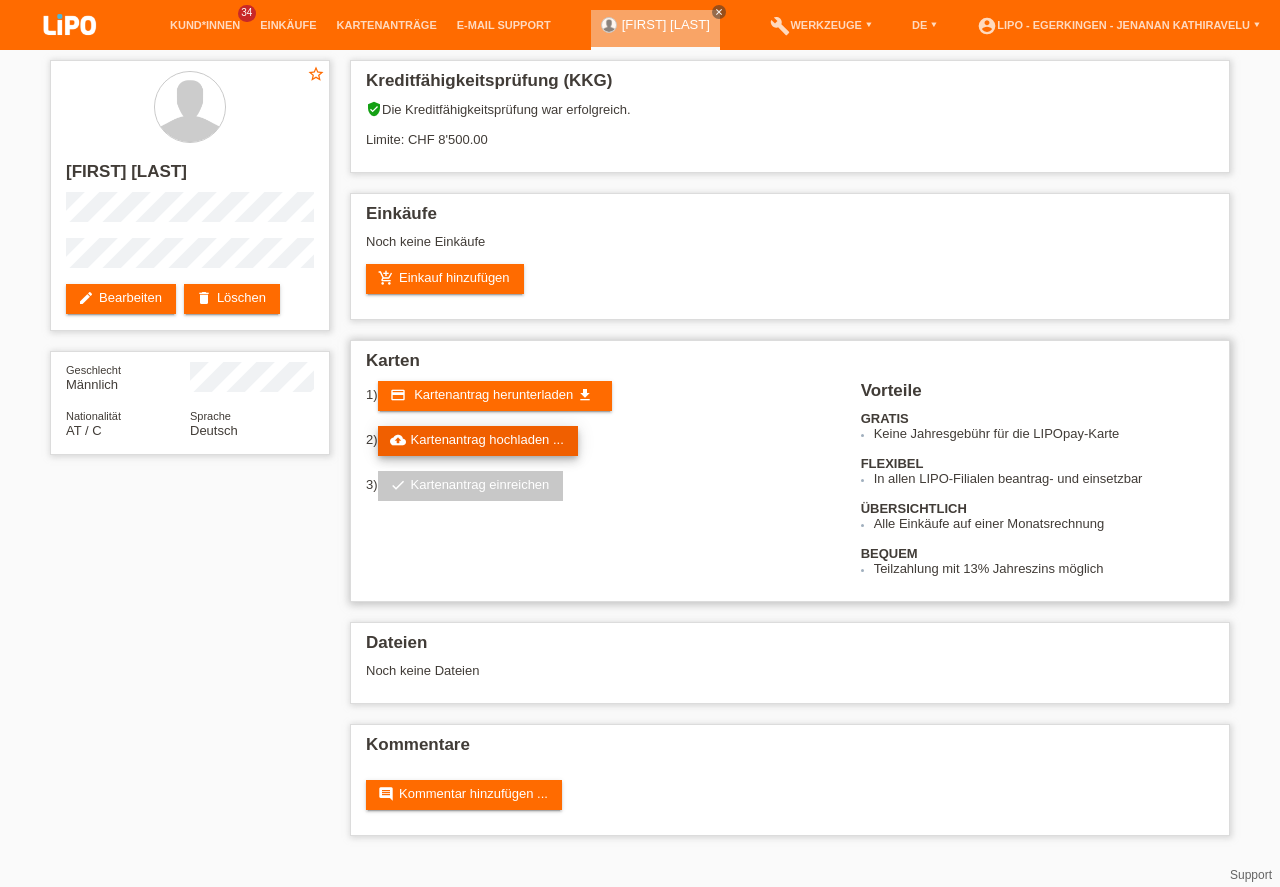 click on "cloud_upload  Kartenantrag hochladen ..." at bounding box center (478, 441) 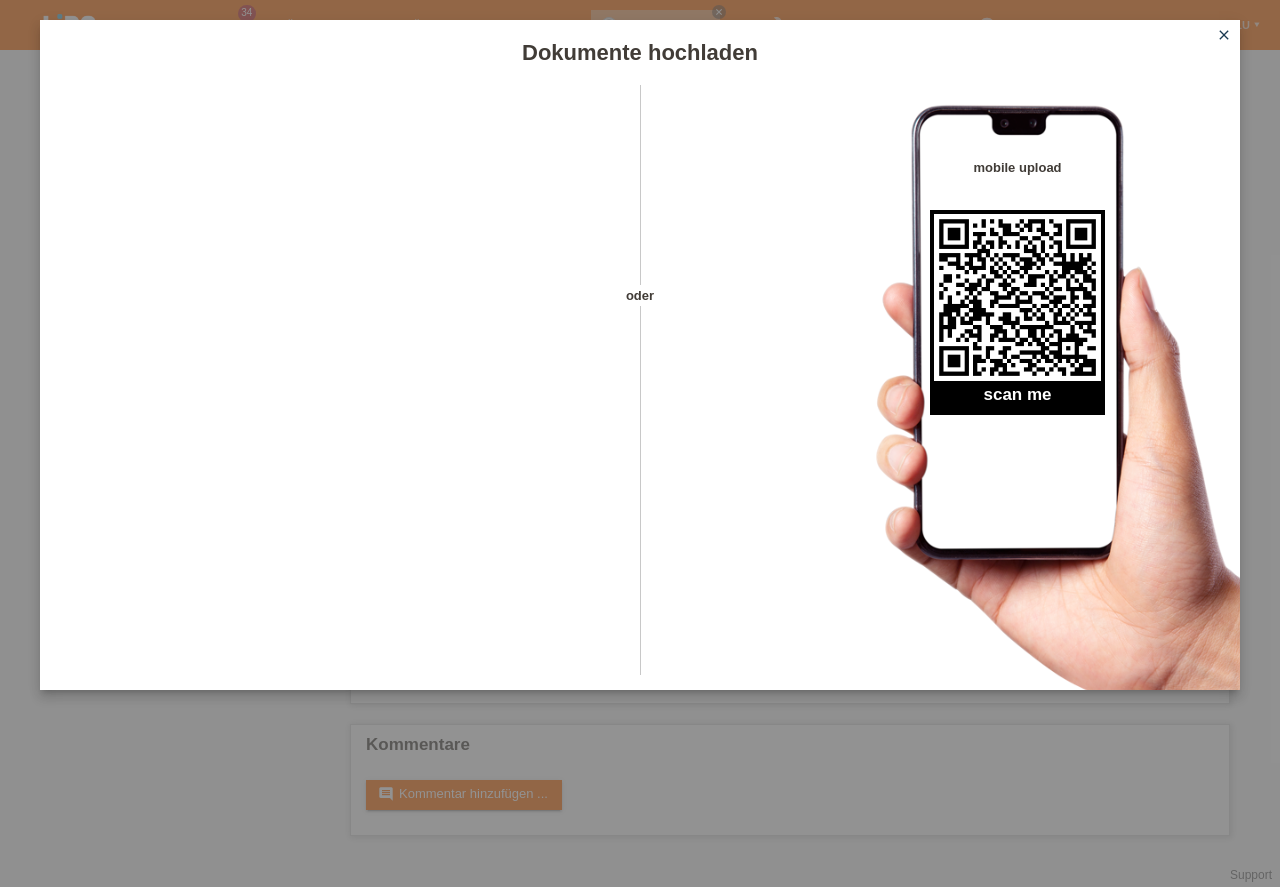 click on "close" at bounding box center (1224, 35) 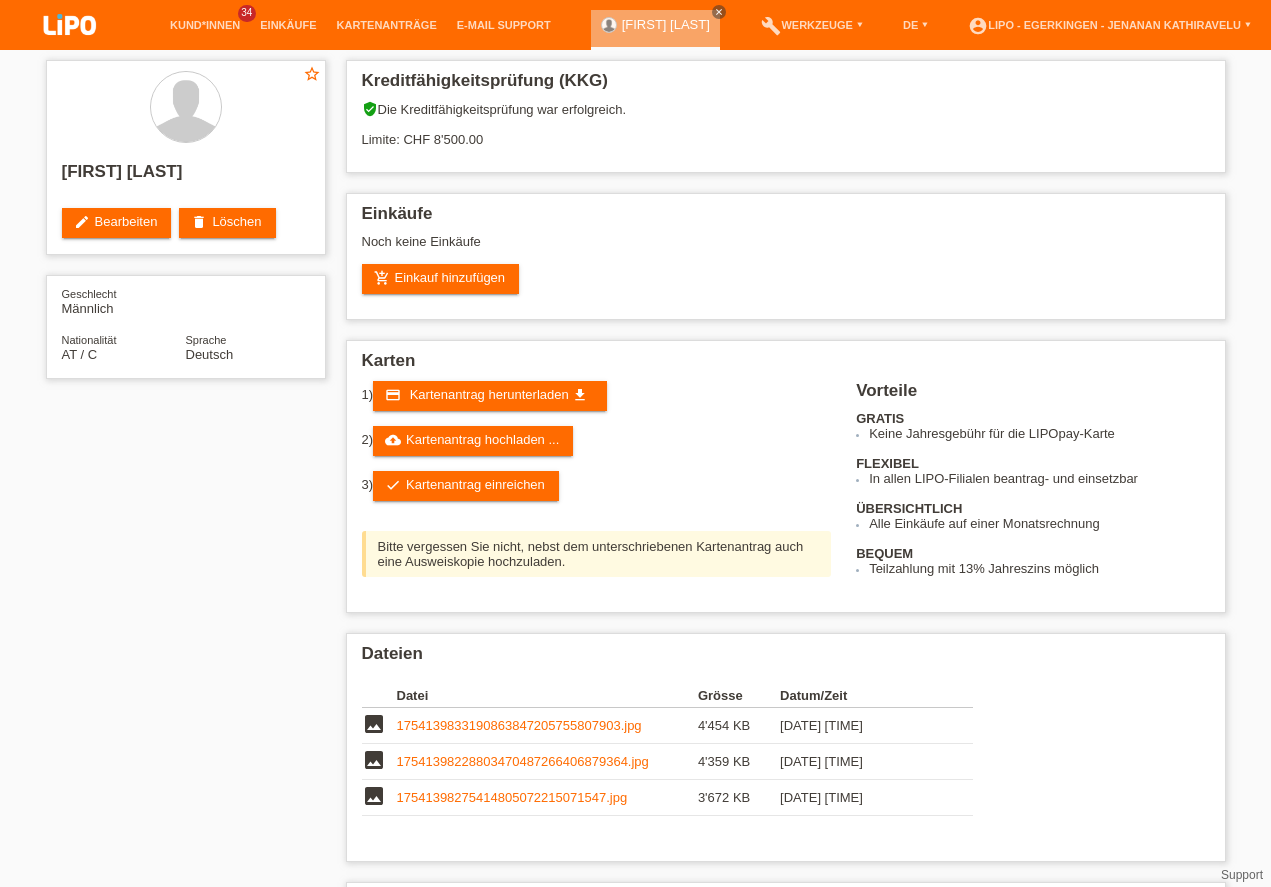 scroll, scrollTop: 0, scrollLeft: 0, axis: both 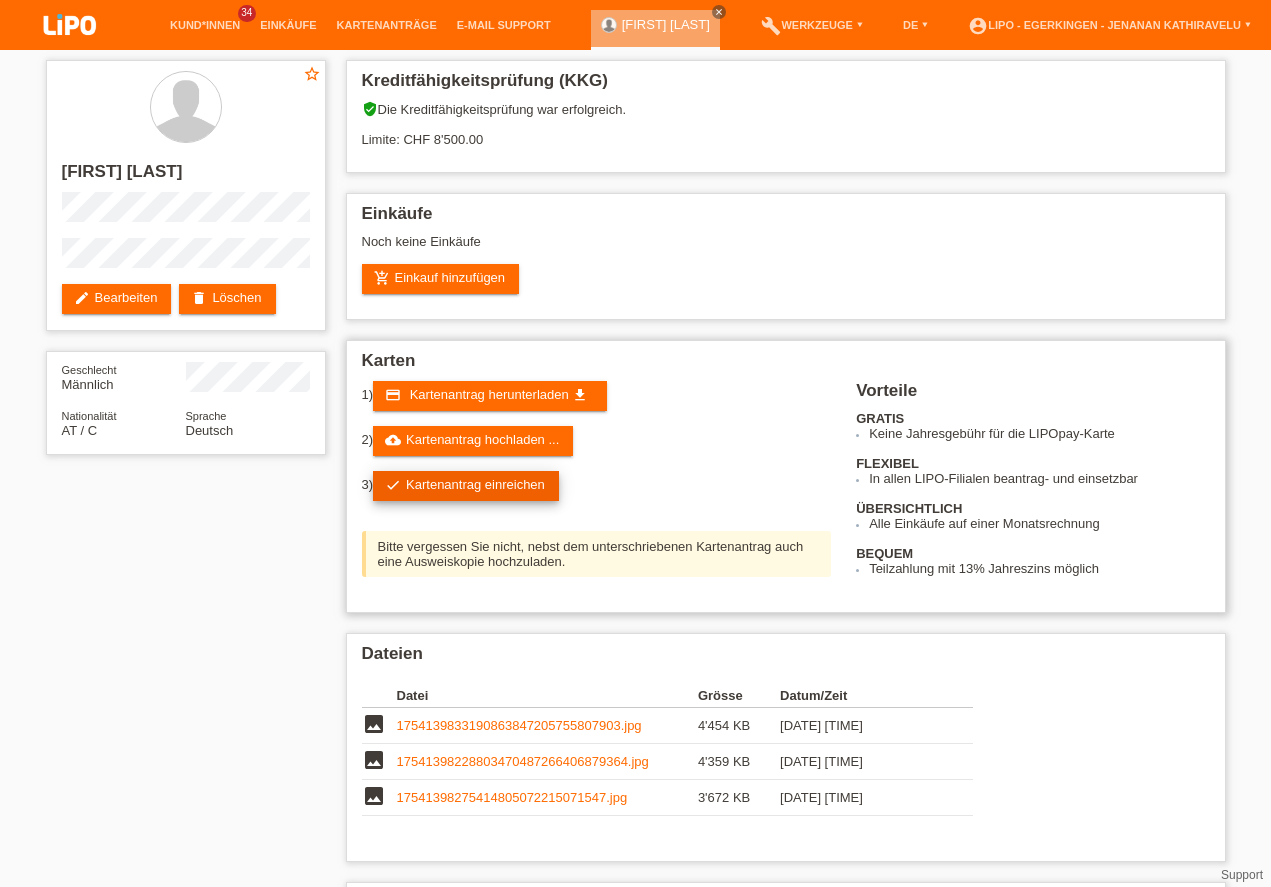 click on "check  Kartenantrag einreichen" at bounding box center (466, 486) 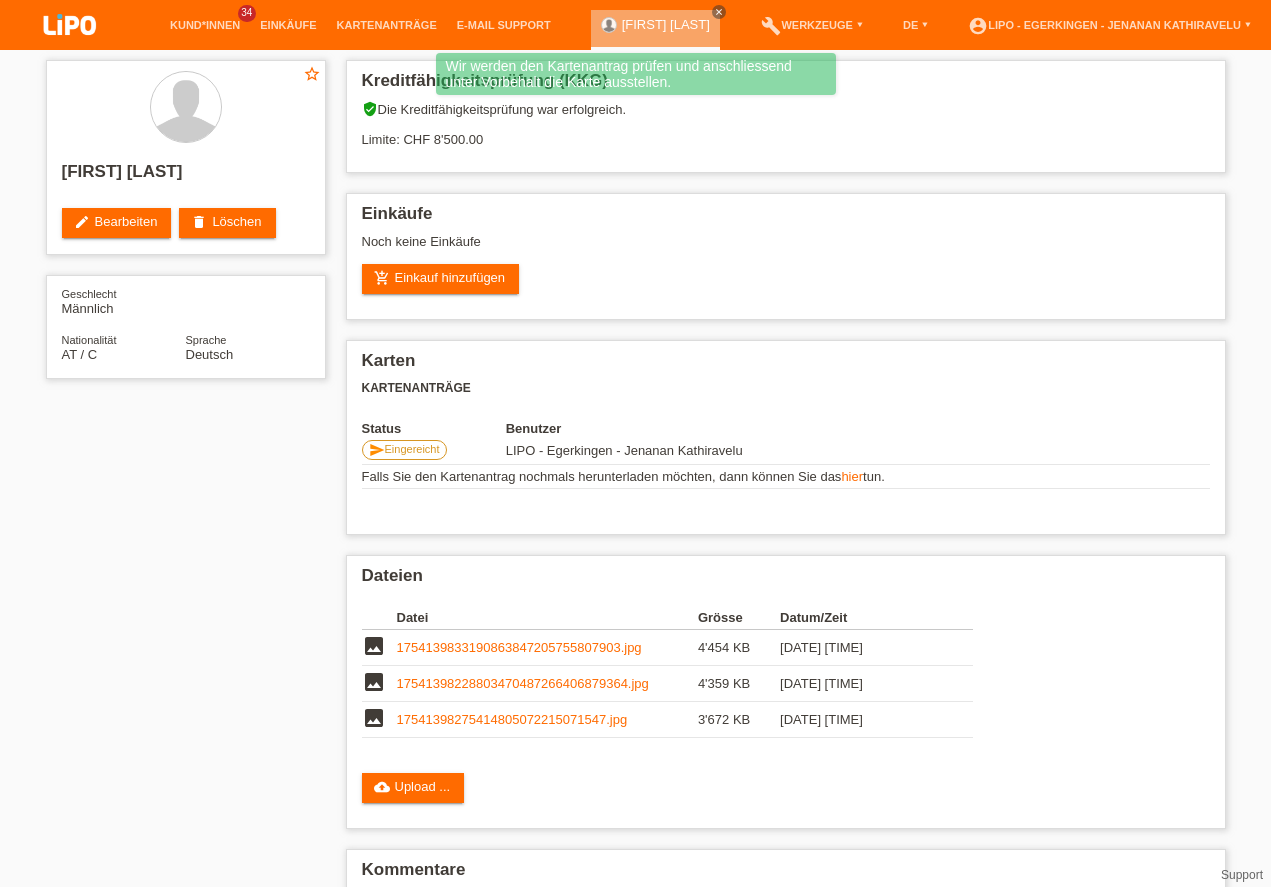 scroll, scrollTop: 0, scrollLeft: 0, axis: both 